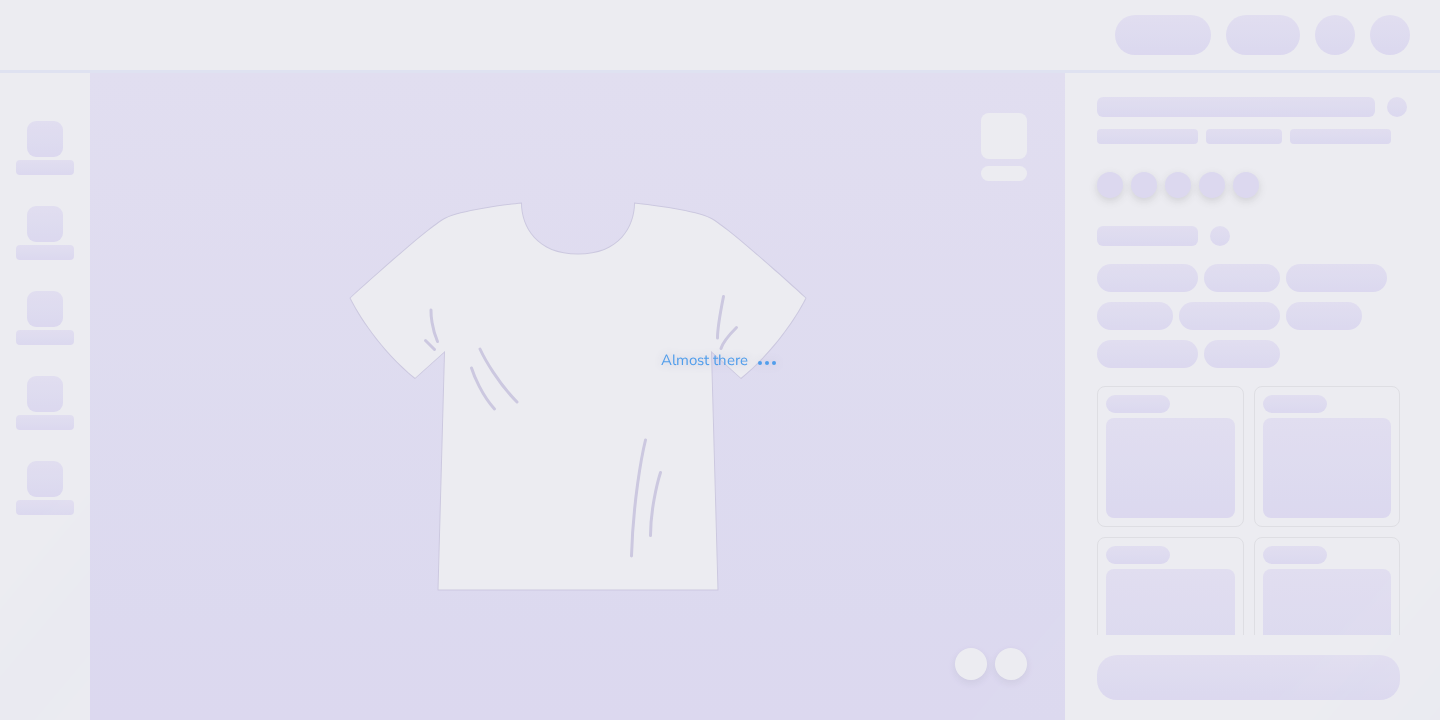 scroll, scrollTop: 0, scrollLeft: 0, axis: both 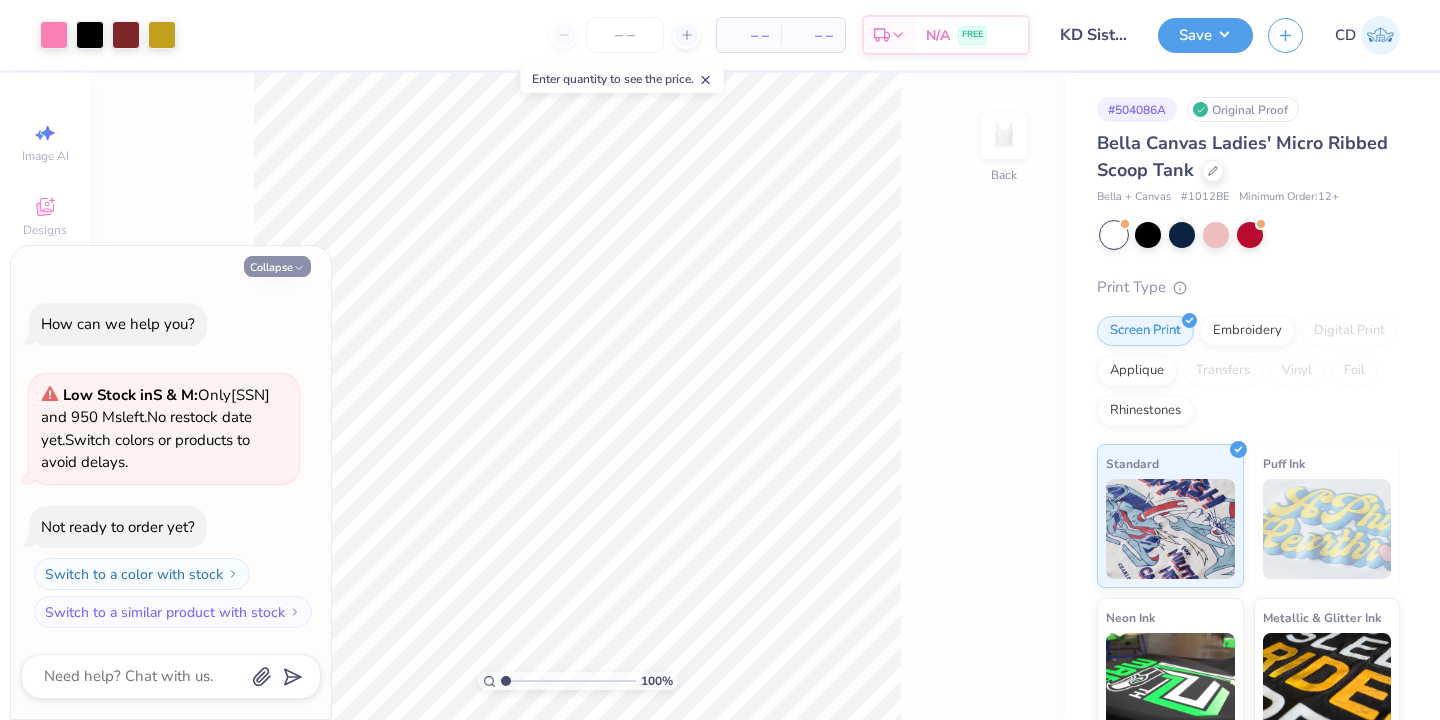 click on "Collapse" at bounding box center [277, 266] 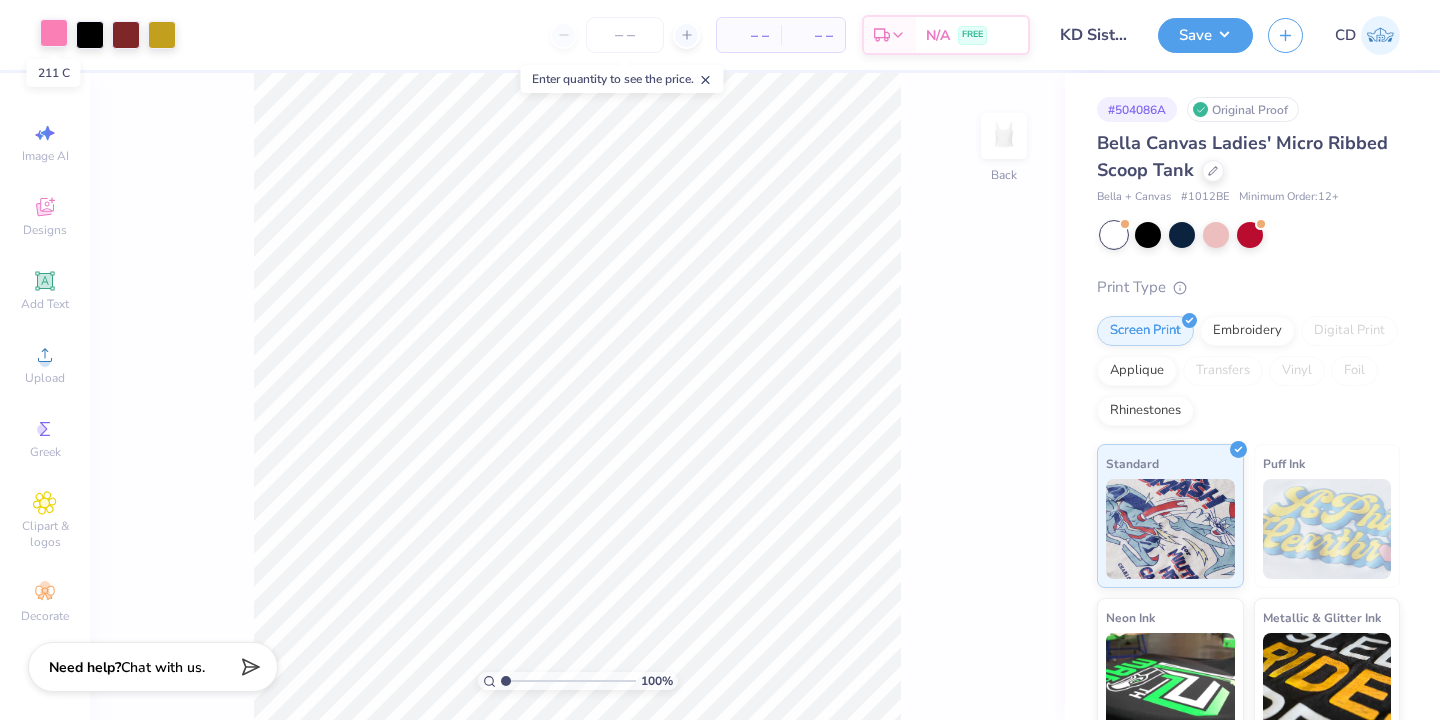 click at bounding box center [54, 33] 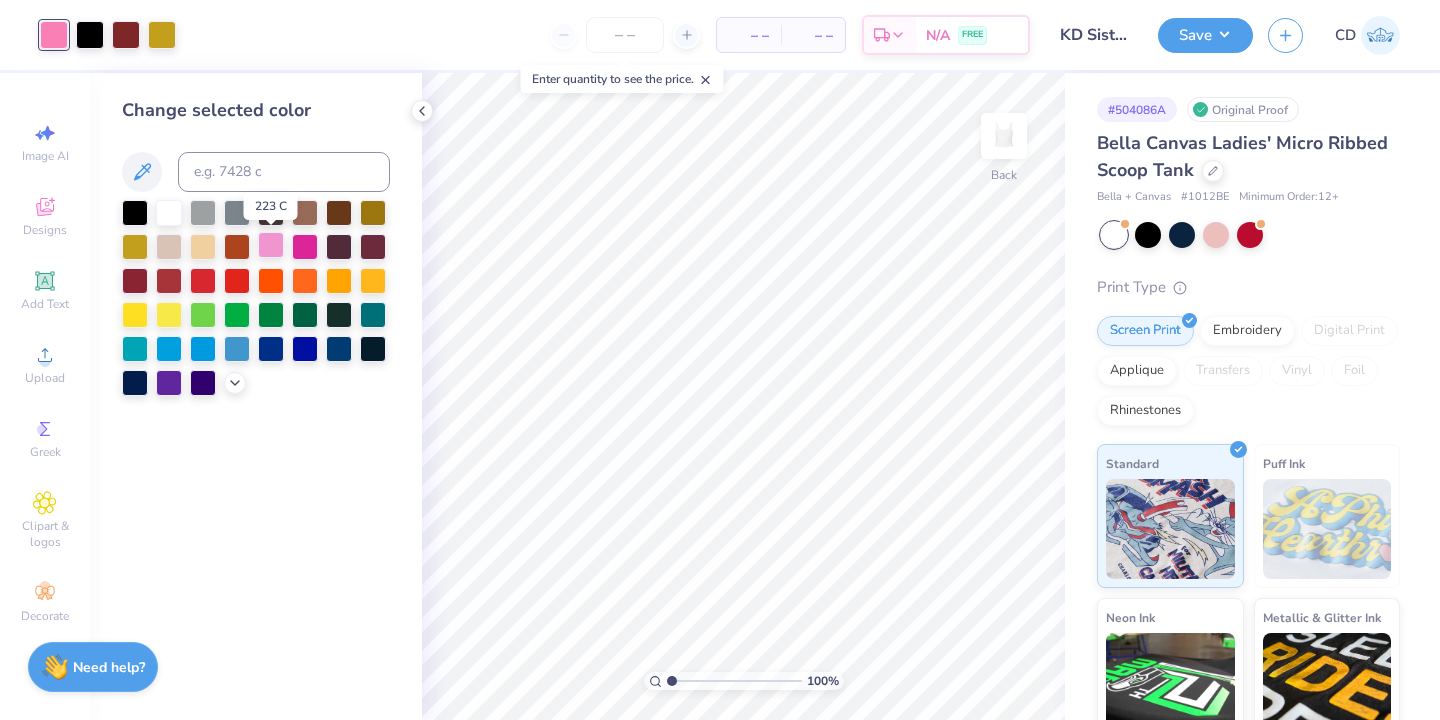 click at bounding box center (271, 245) 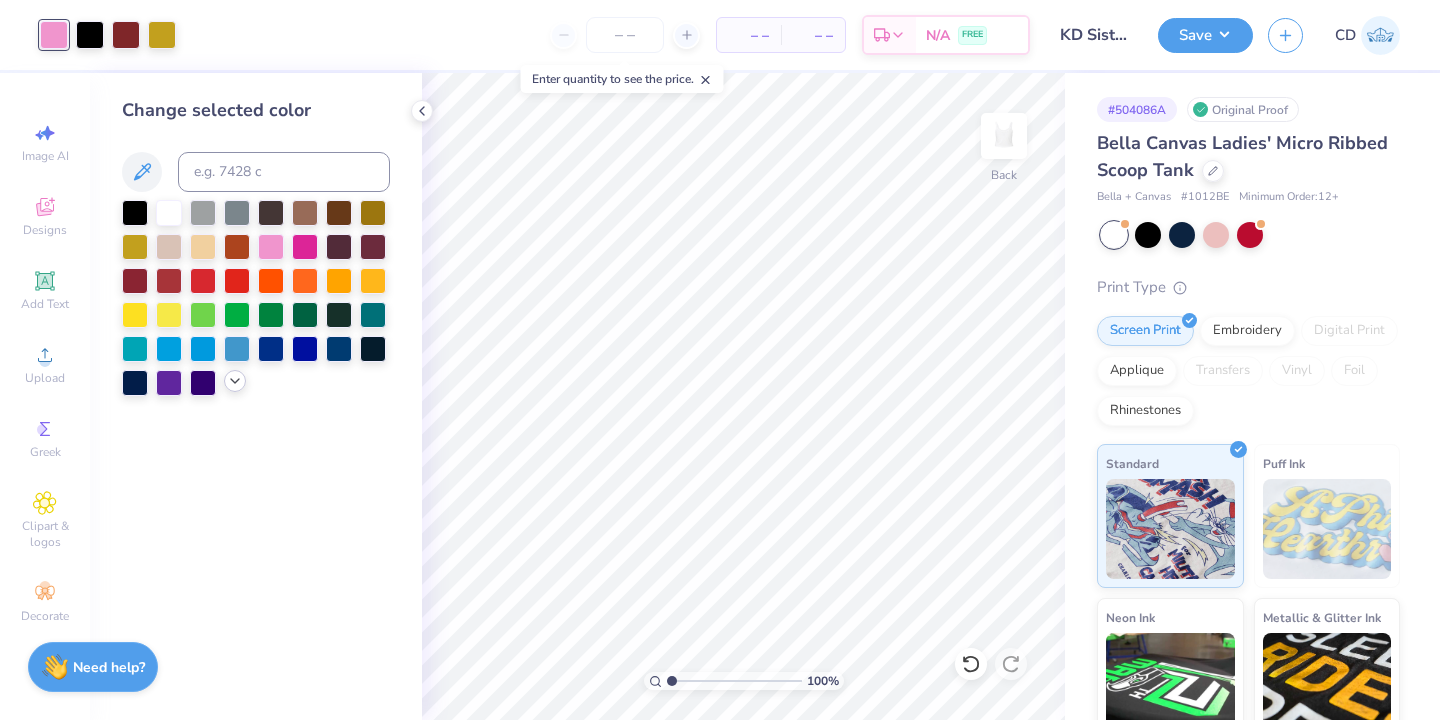 click 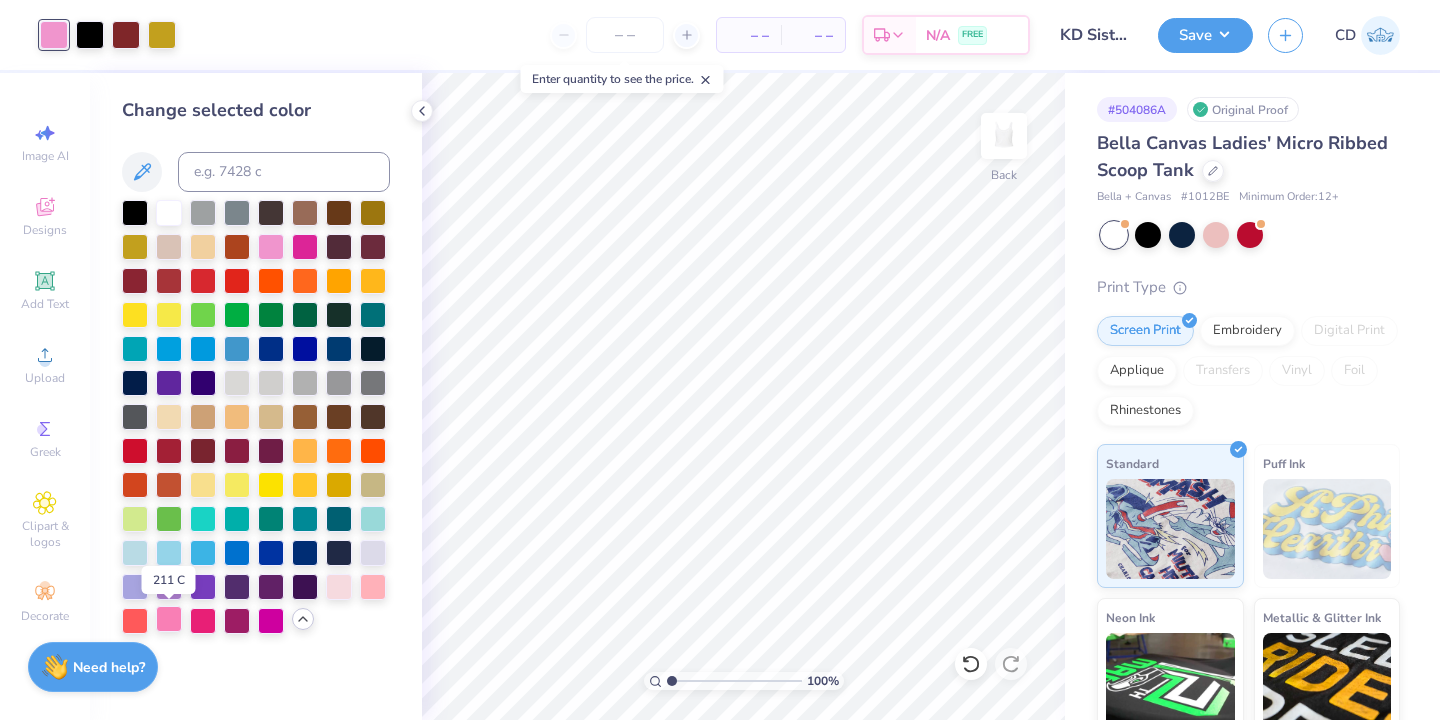 click at bounding box center [169, 619] 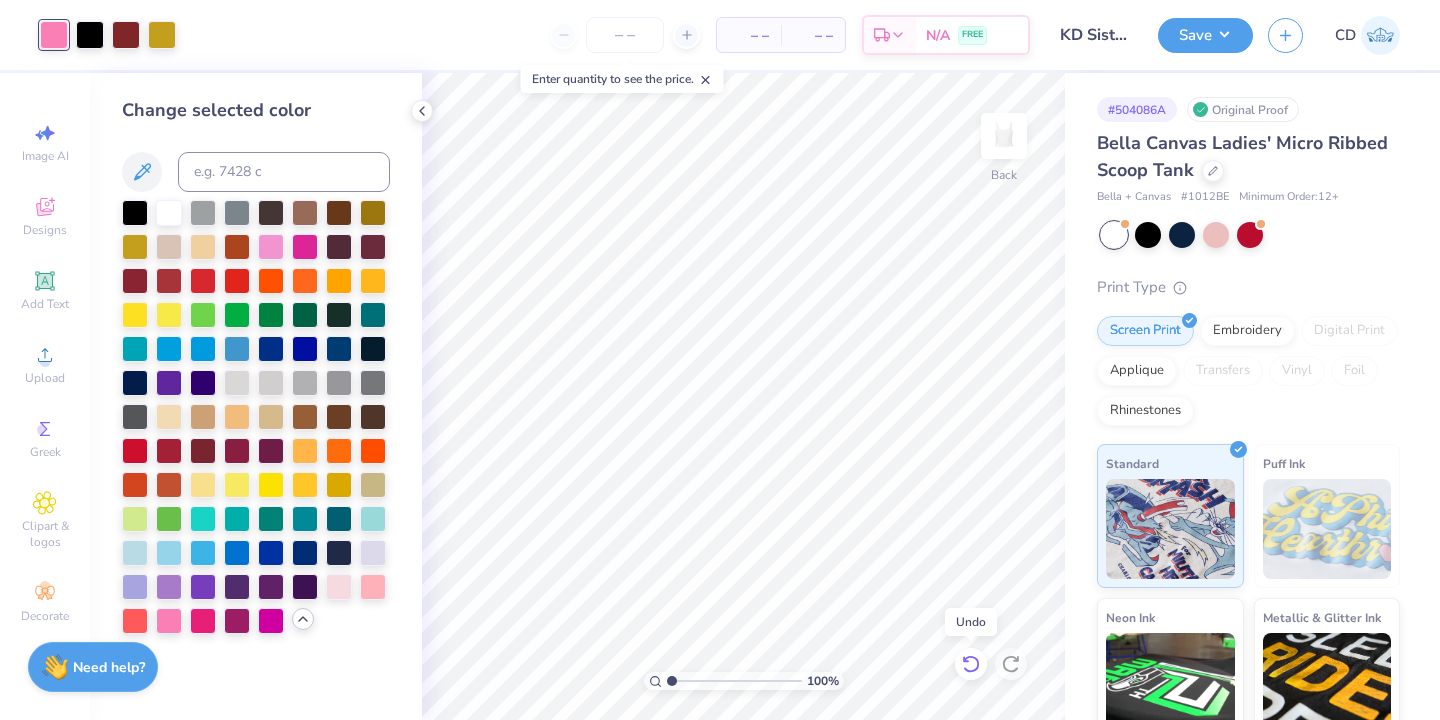 click 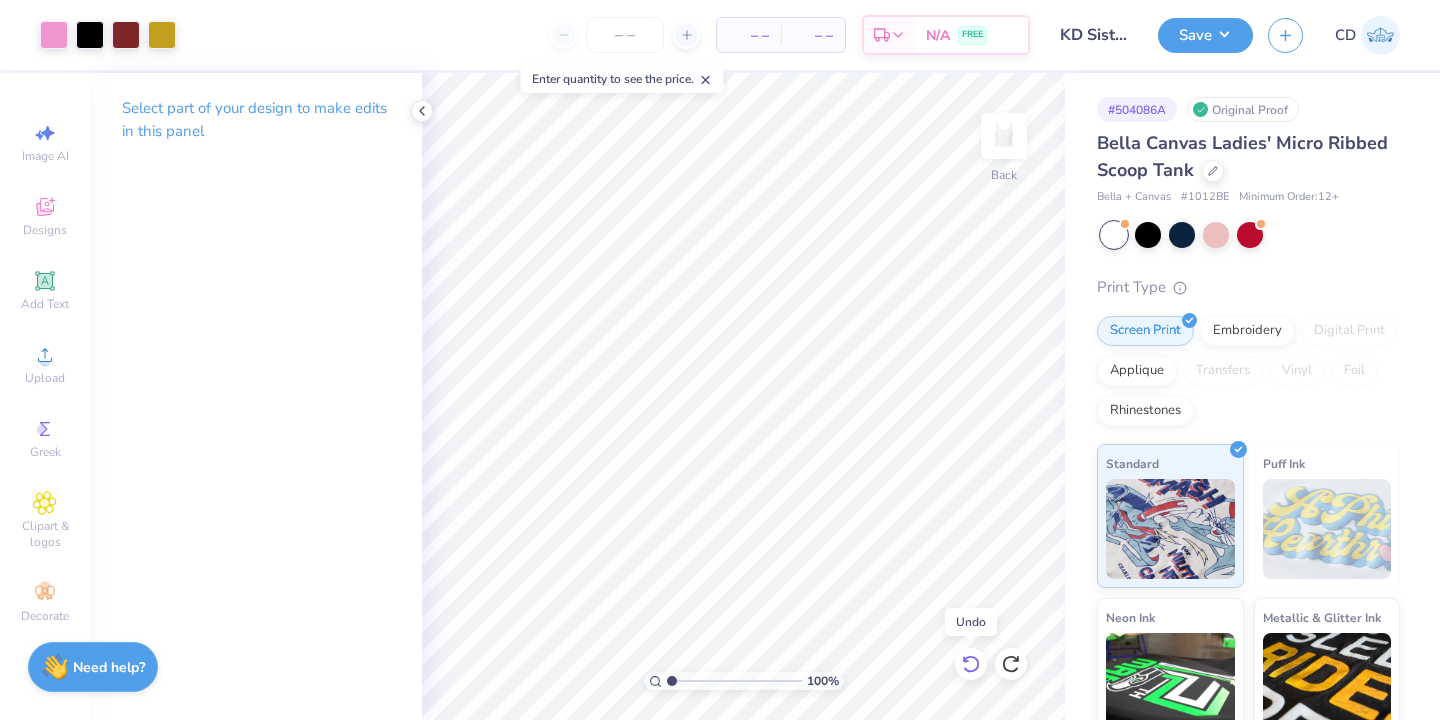 click 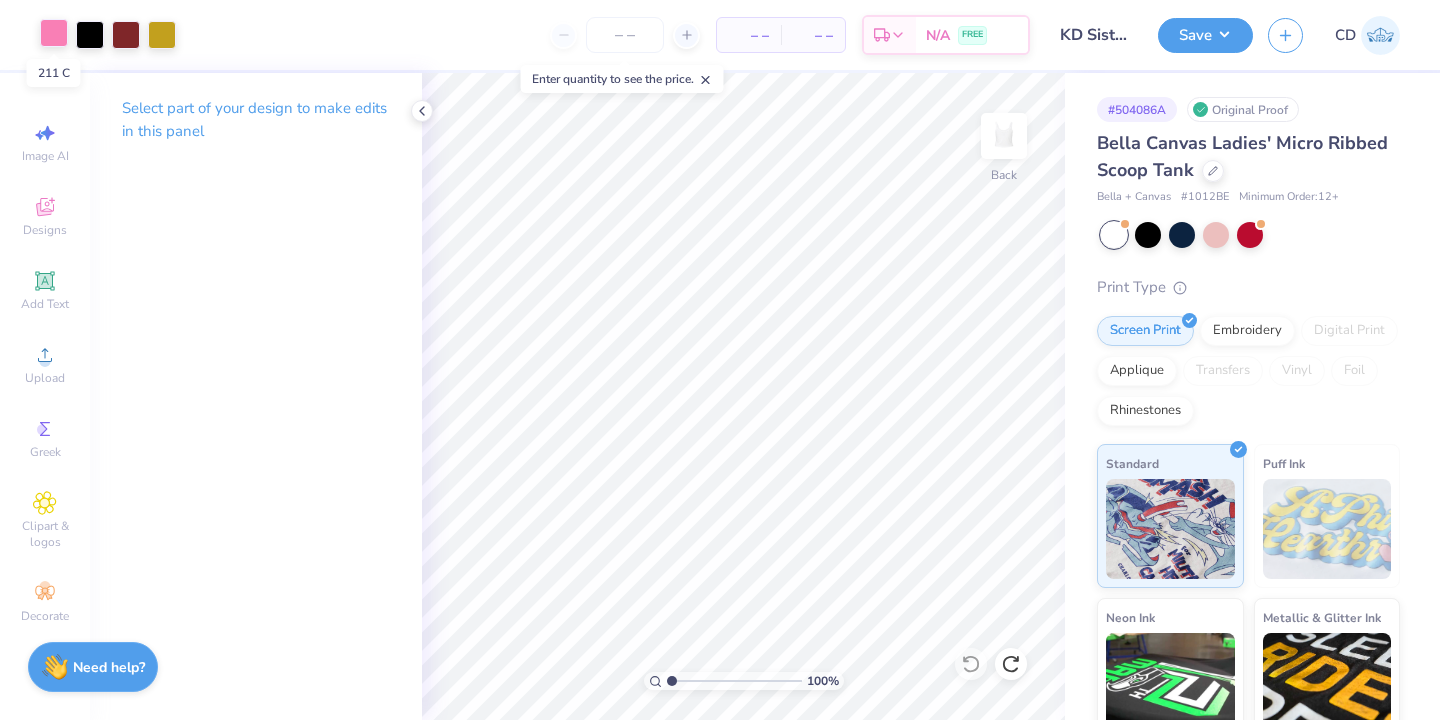 click at bounding box center [54, 33] 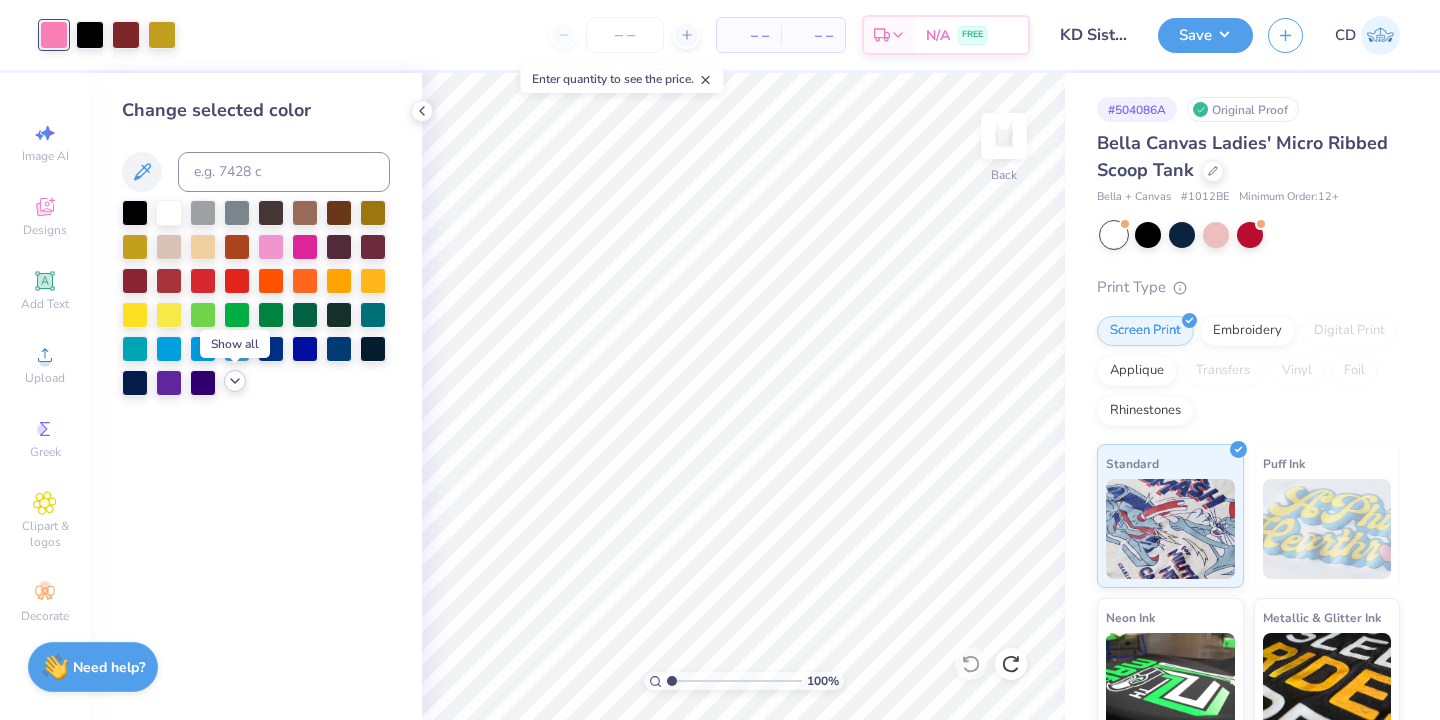 click 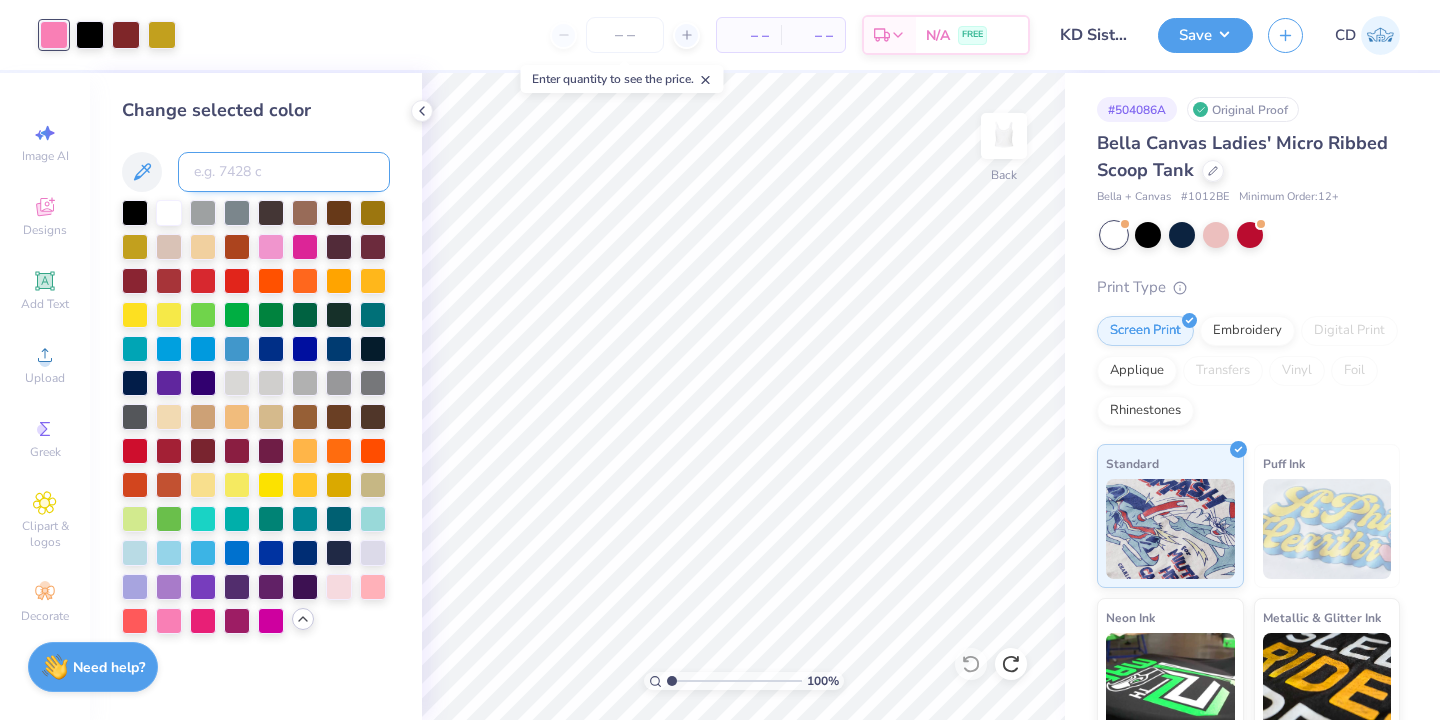 click at bounding box center [284, 172] 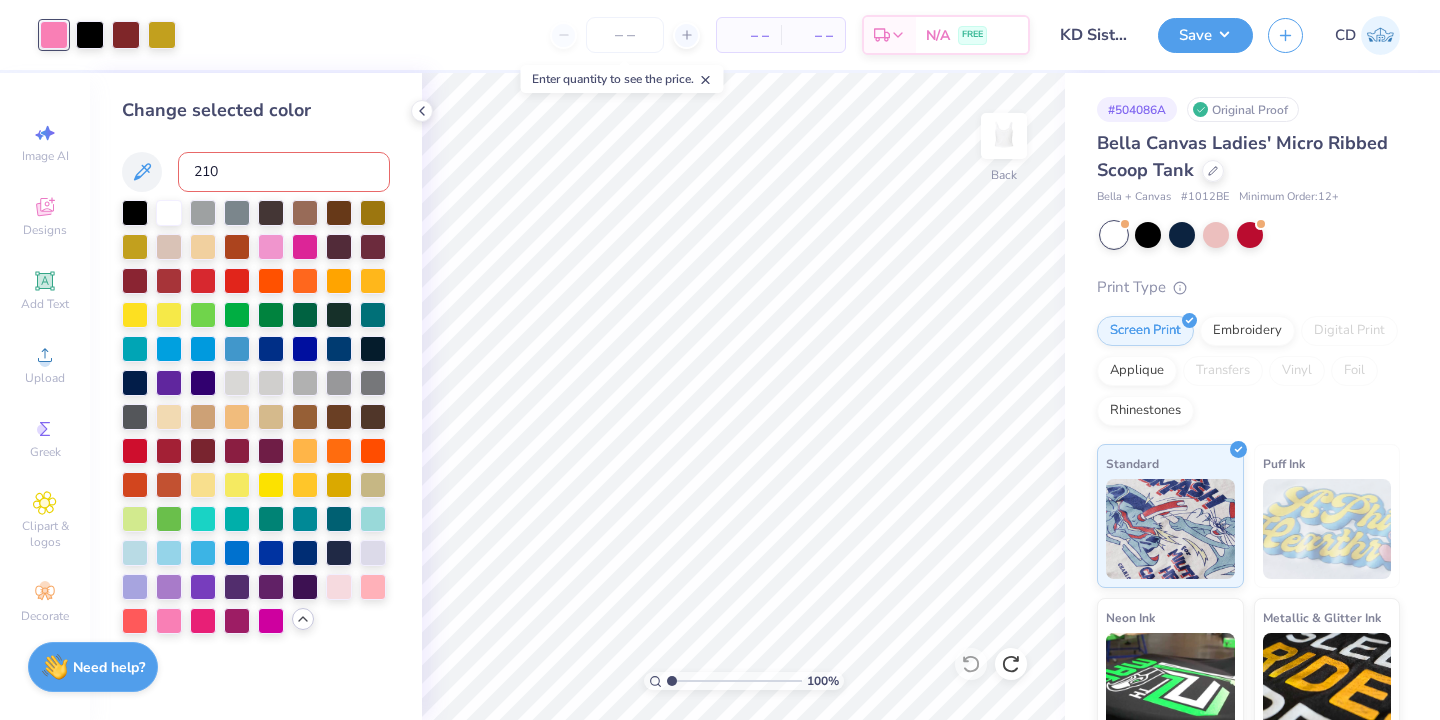 type on "210" 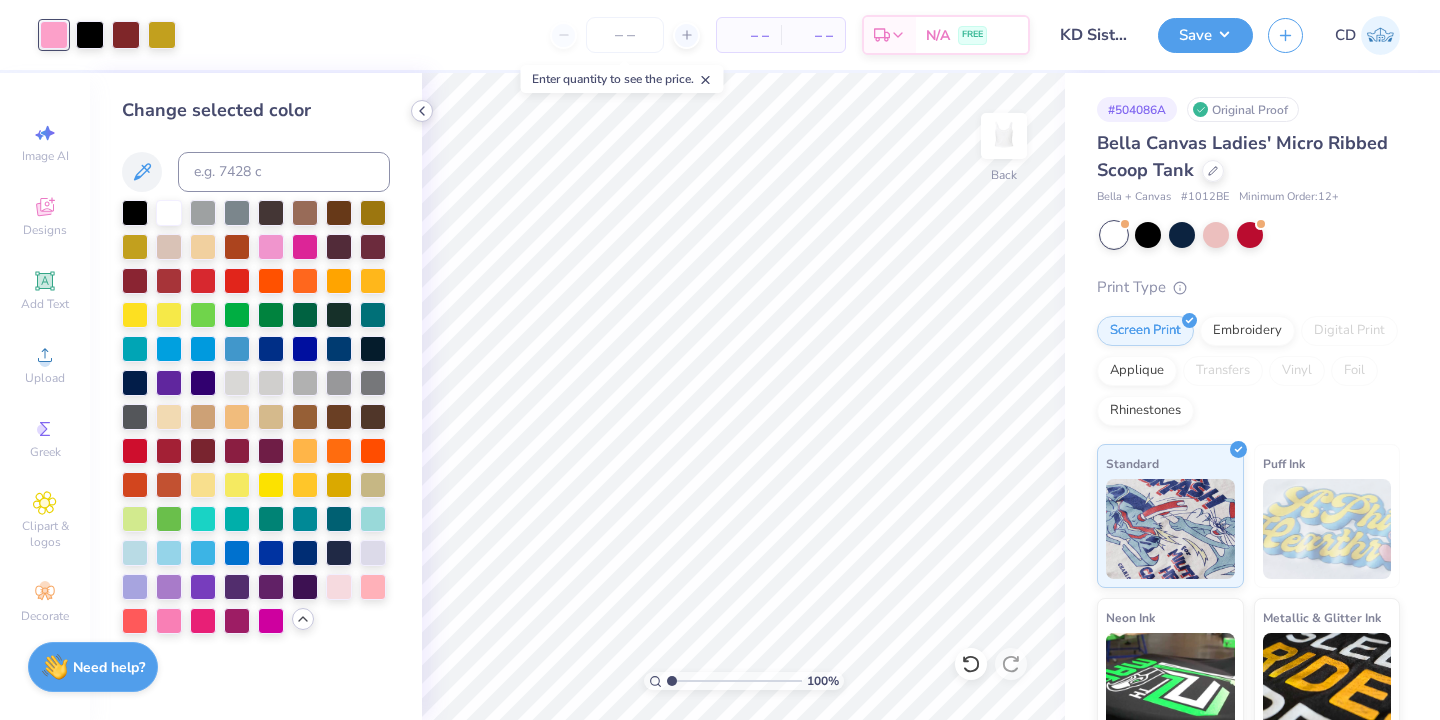 click 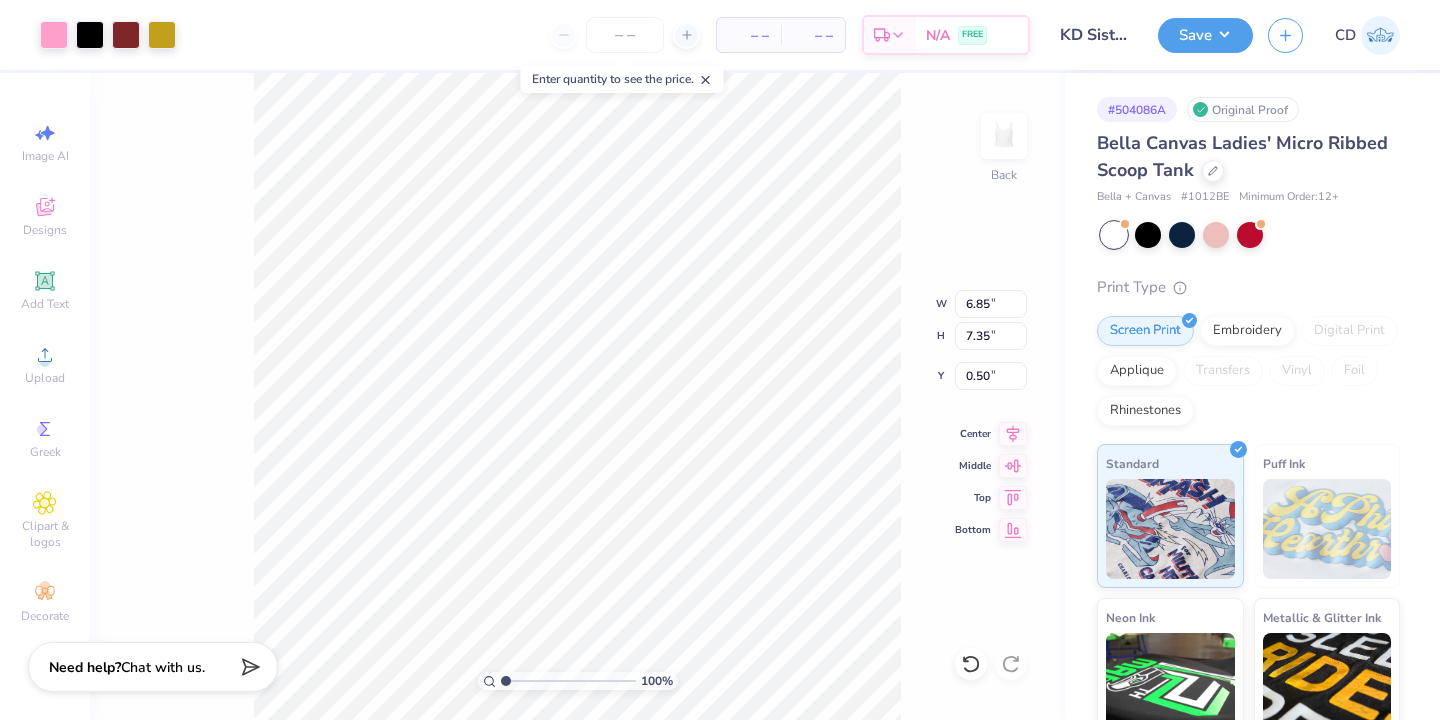 type on "2.21" 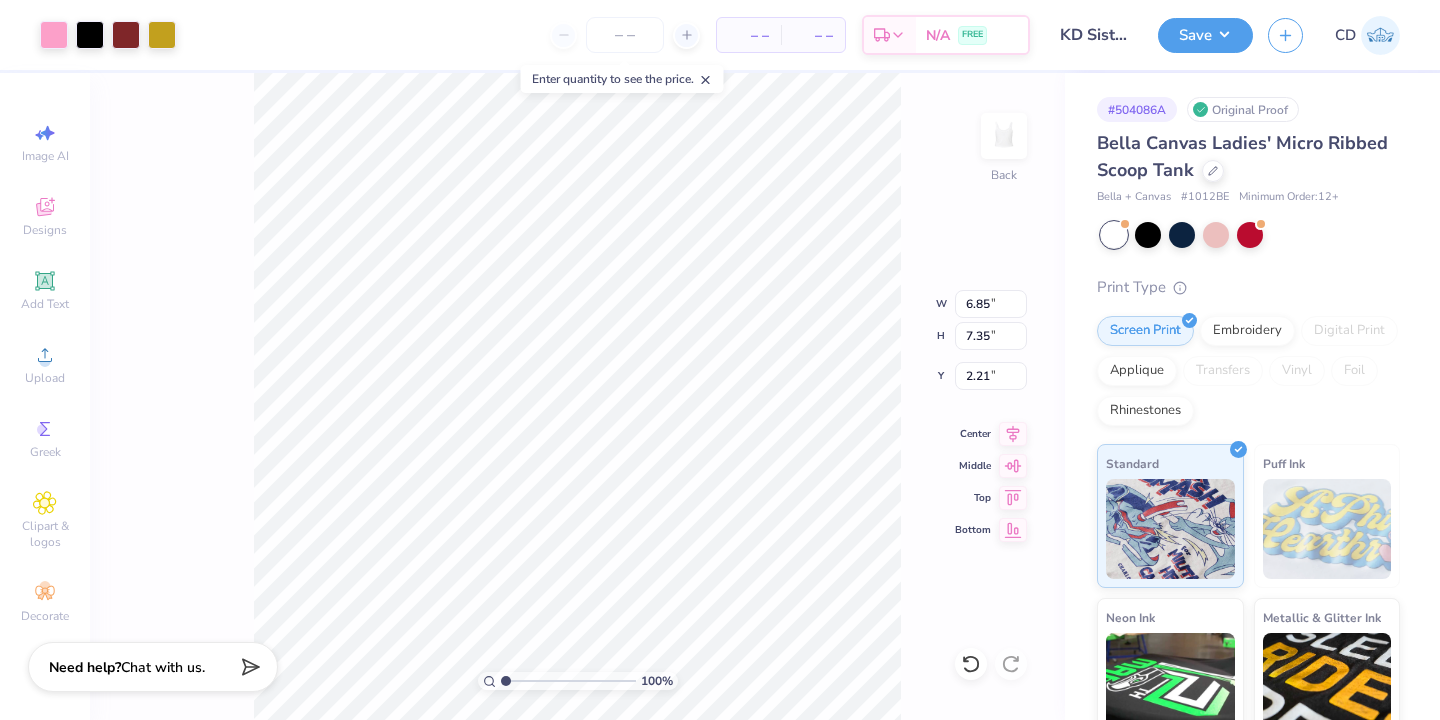 type on "7.66" 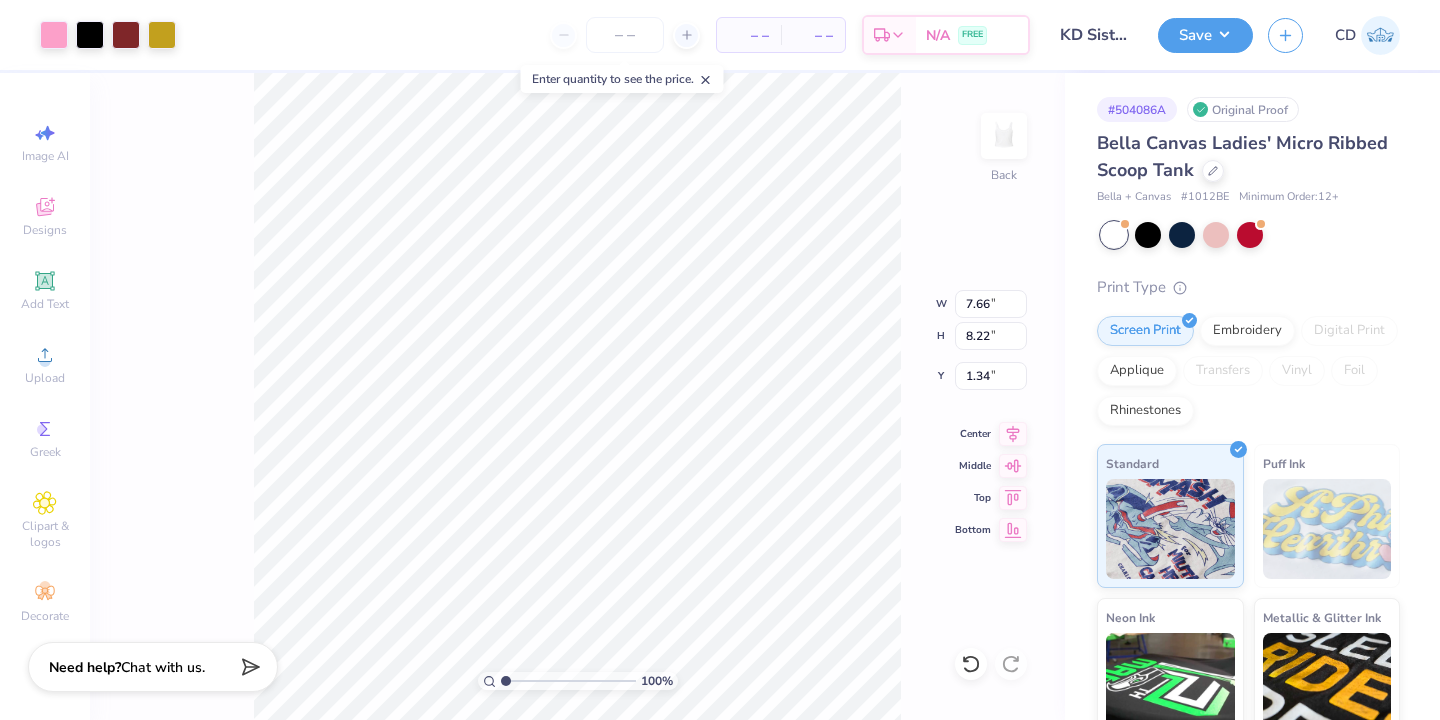 type on "0.50" 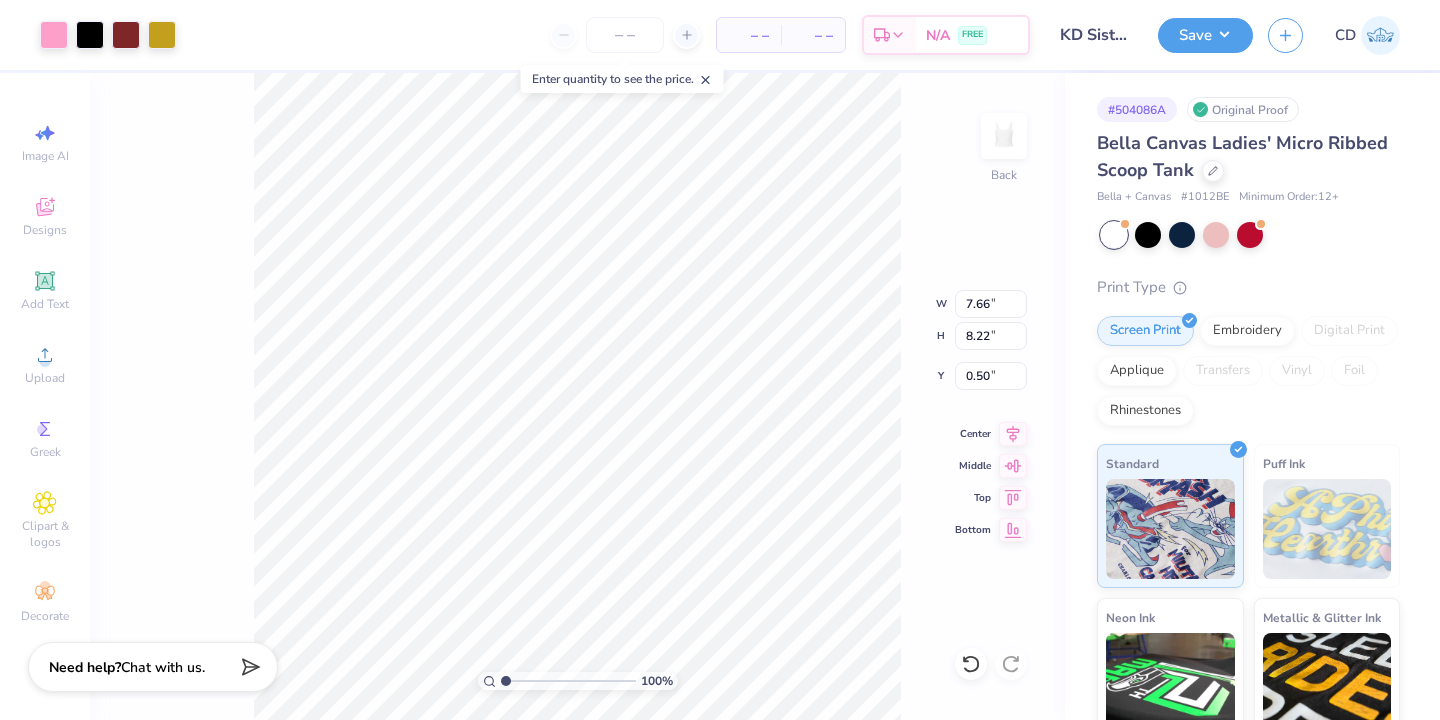 type on "1.04" 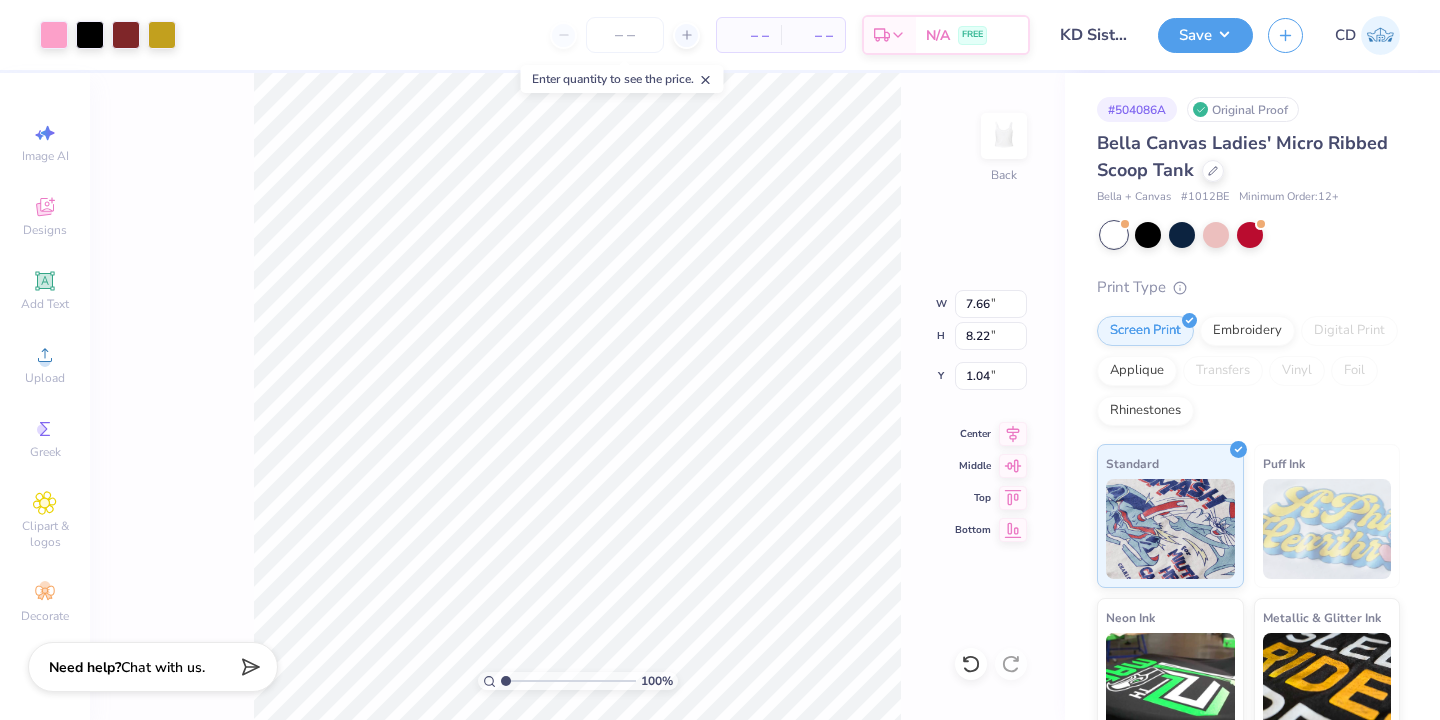 type on "7.78" 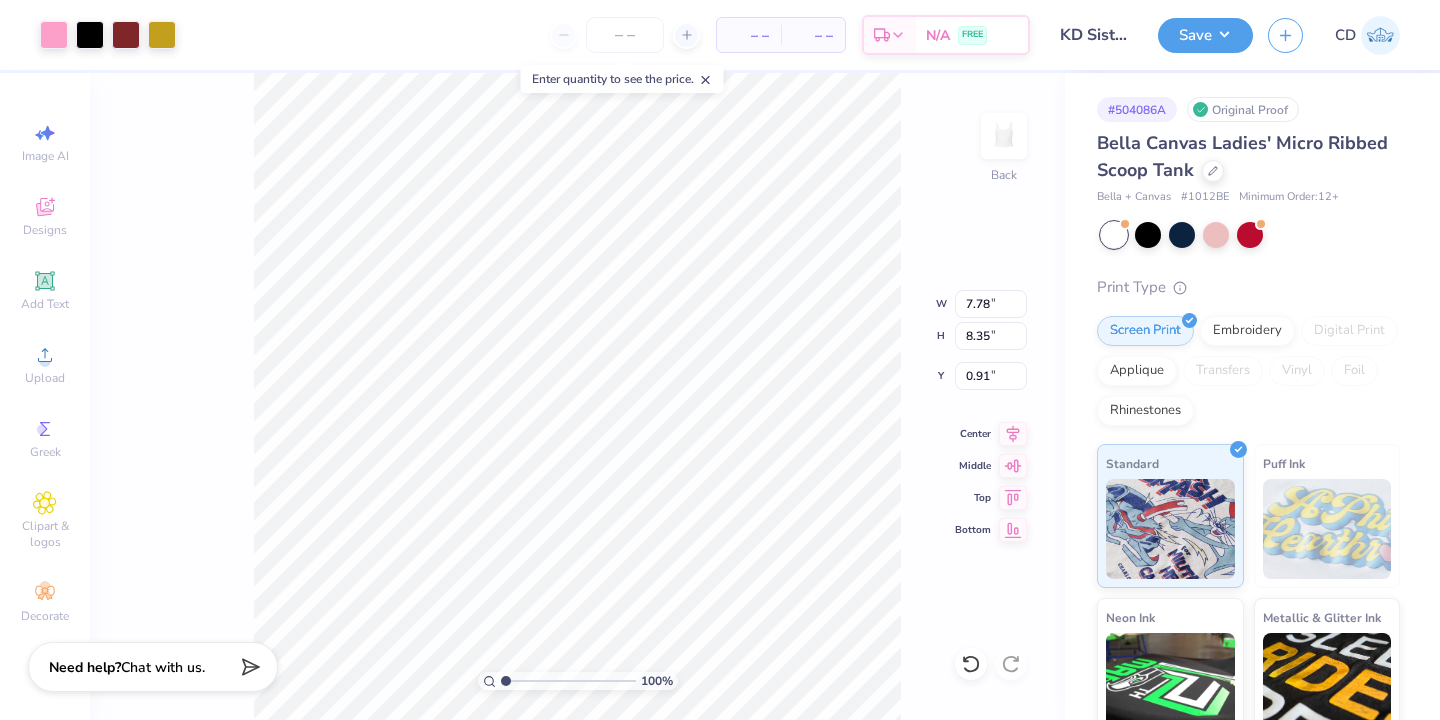 type on "0.50" 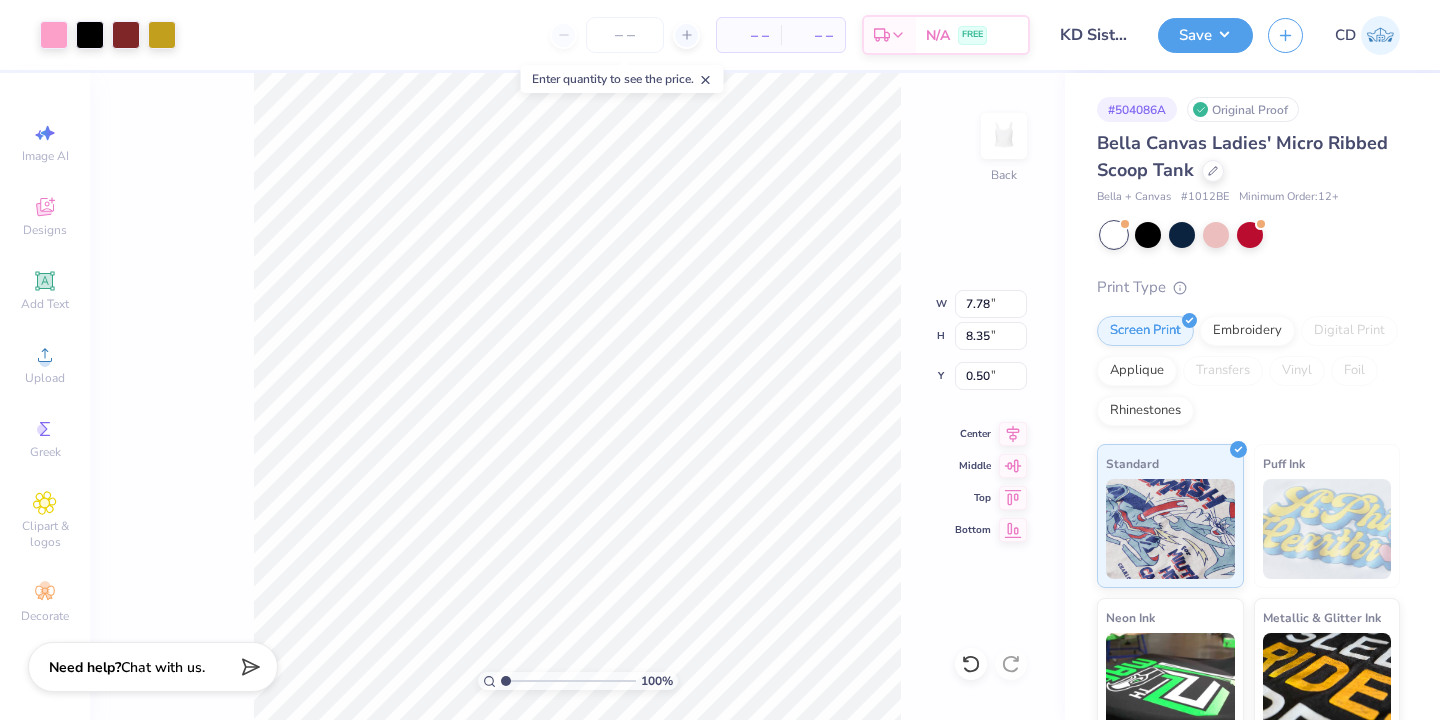 type on "1.33" 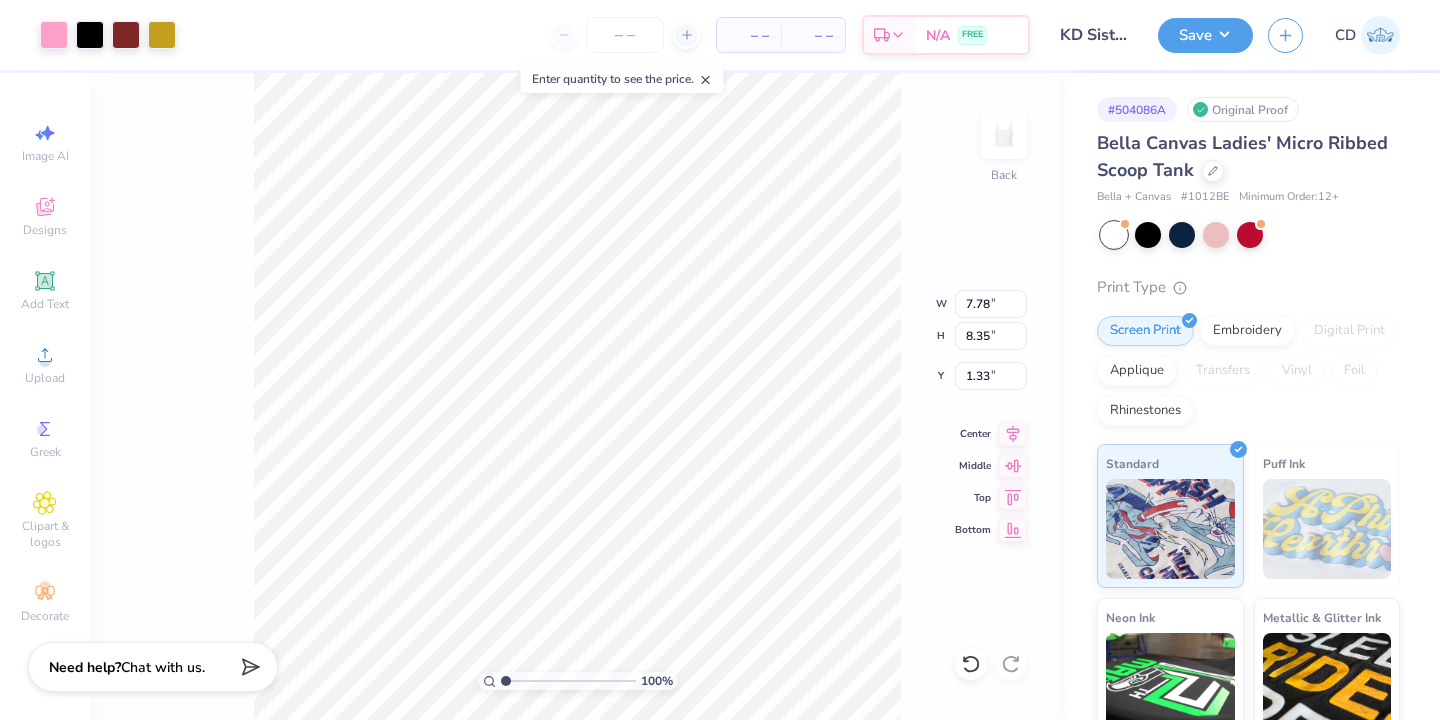 type on "8.13" 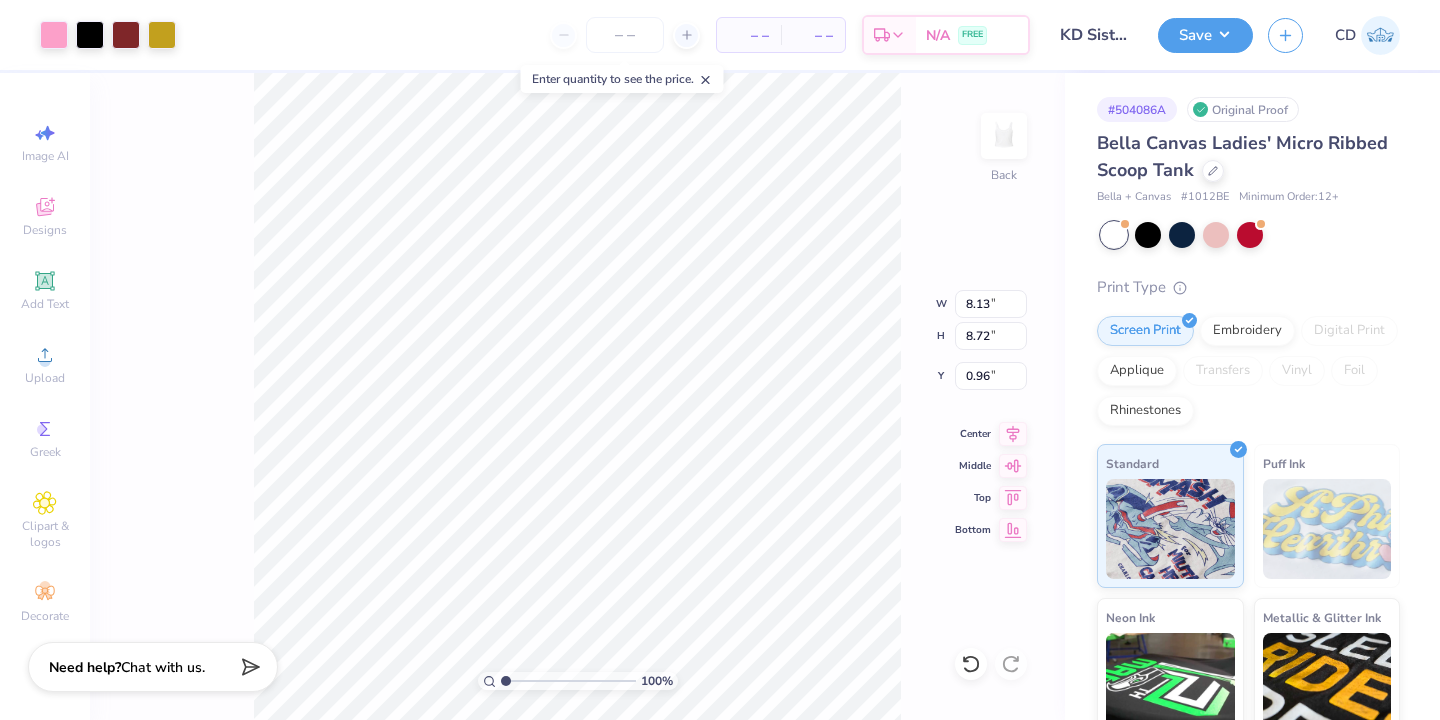 type on "0.50" 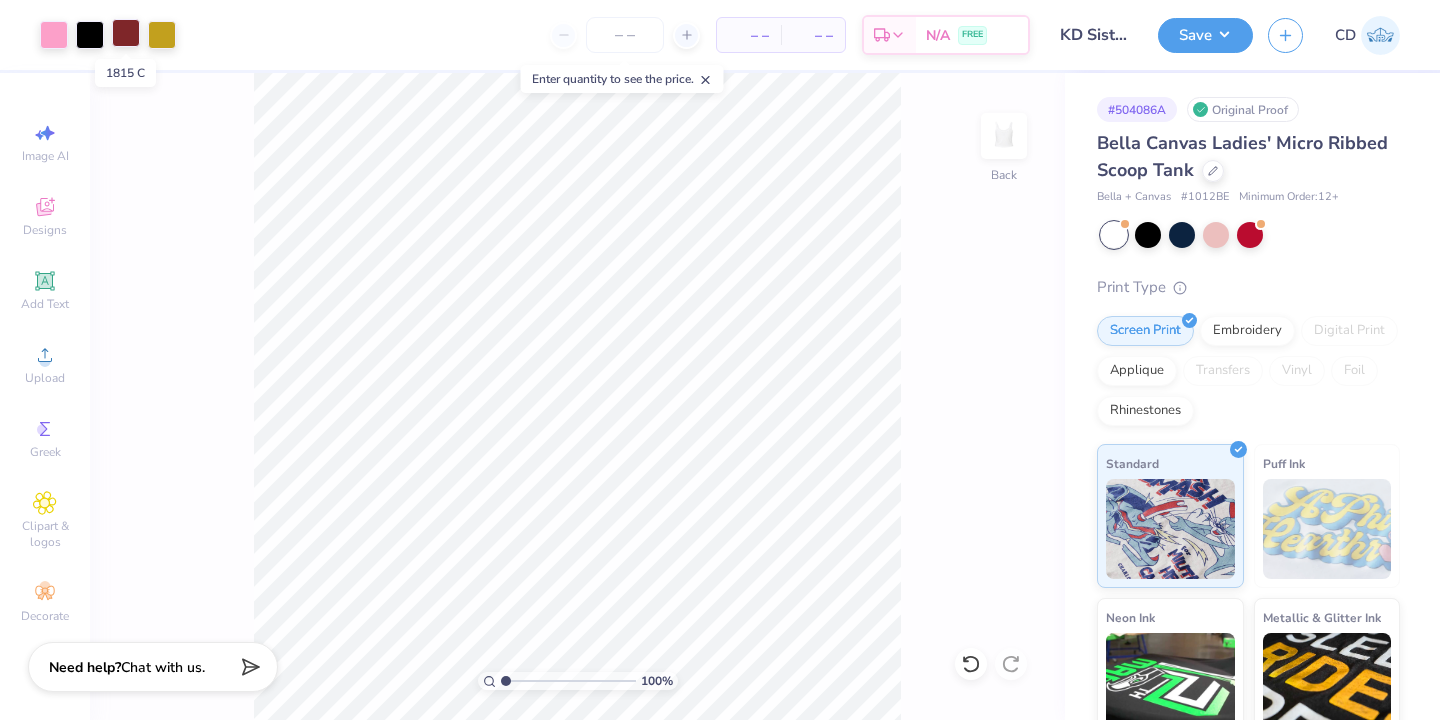 click at bounding box center (126, 33) 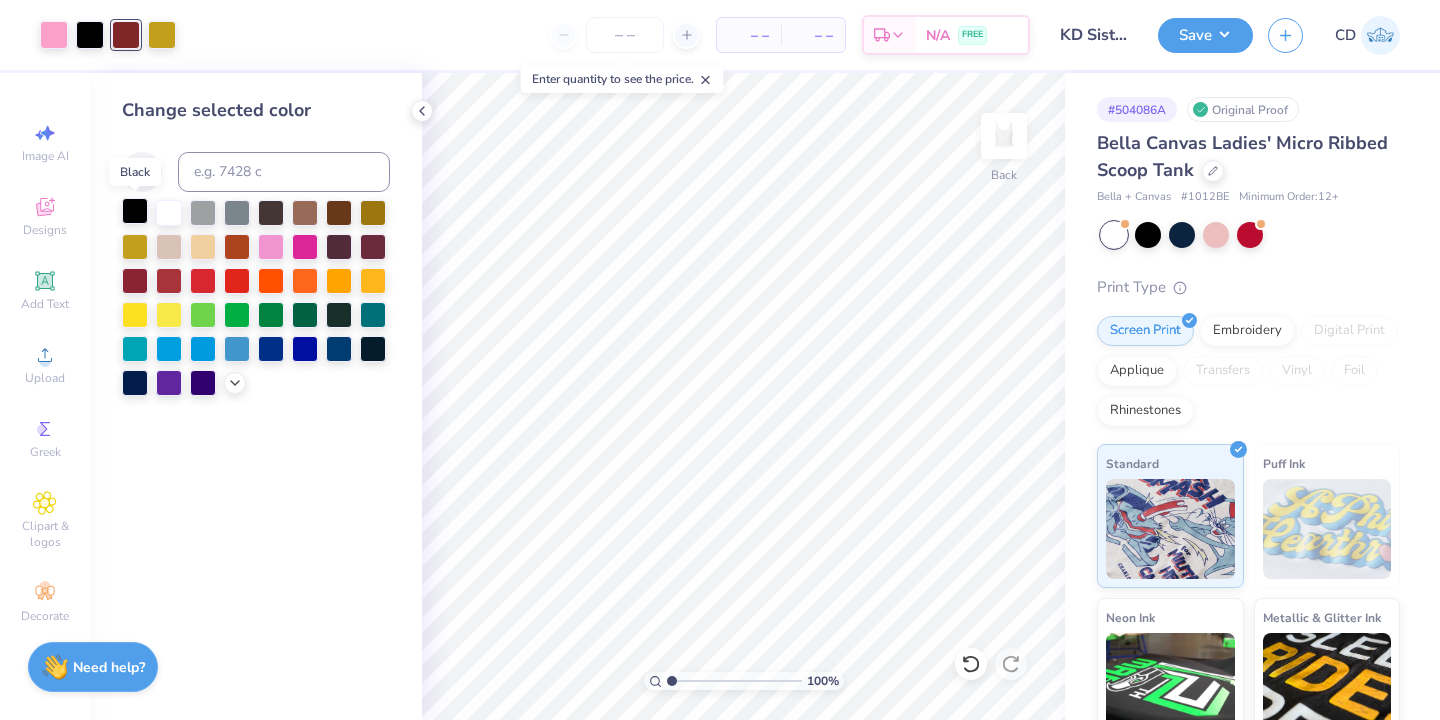 click at bounding box center [135, 211] 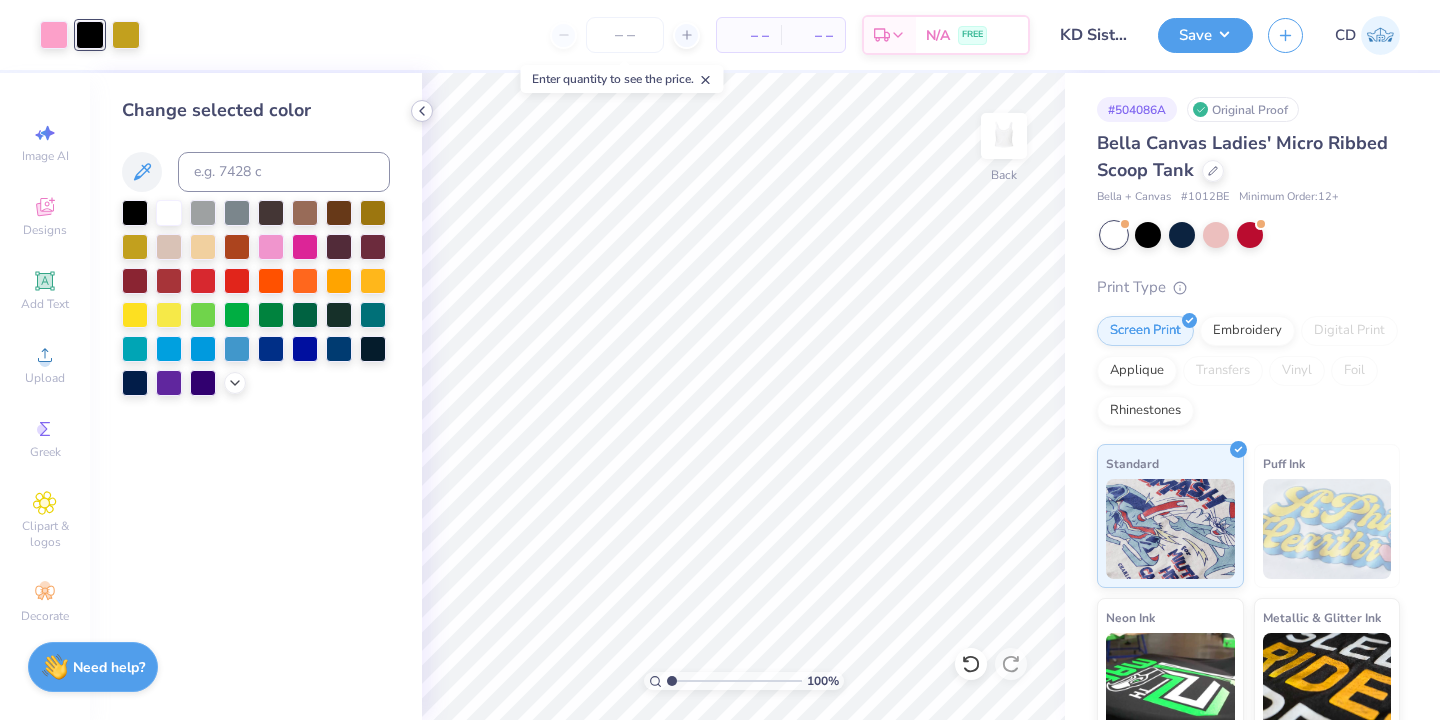 click 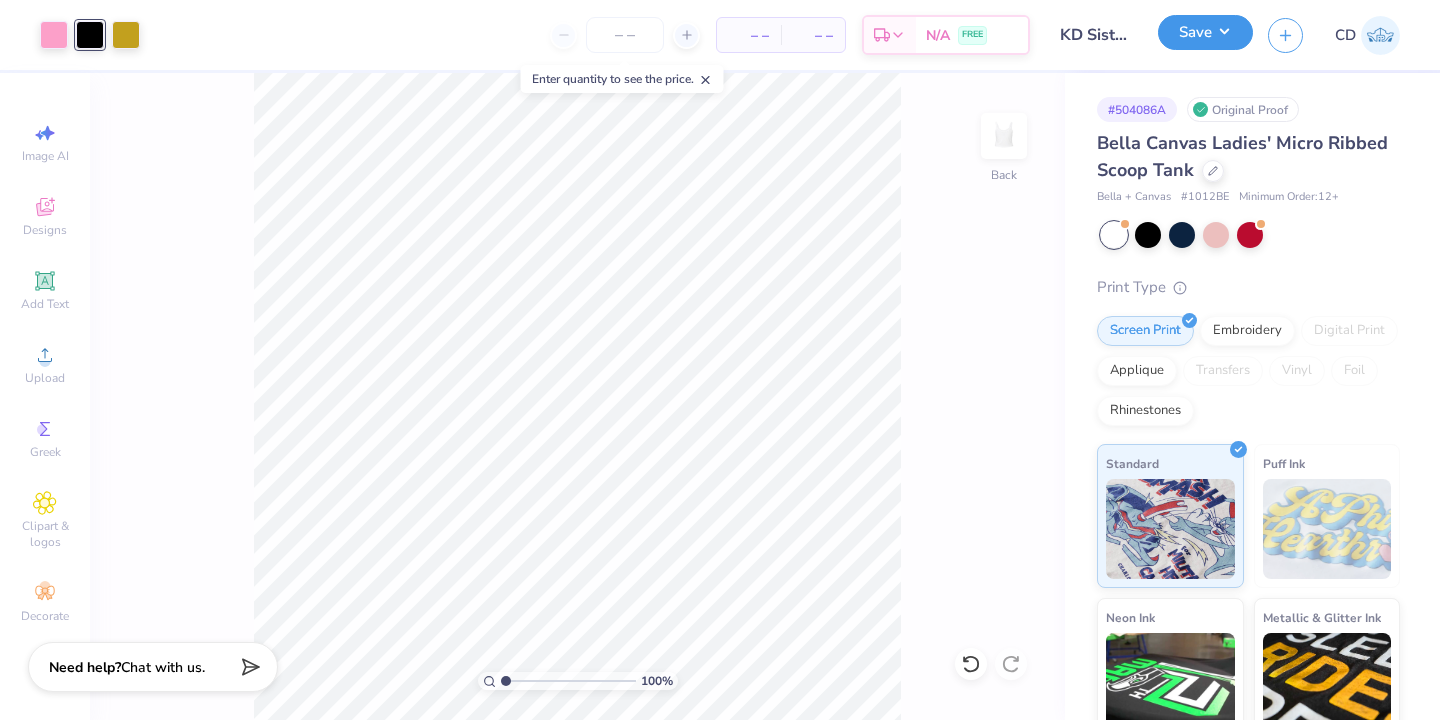 click on "Save" at bounding box center [1205, 32] 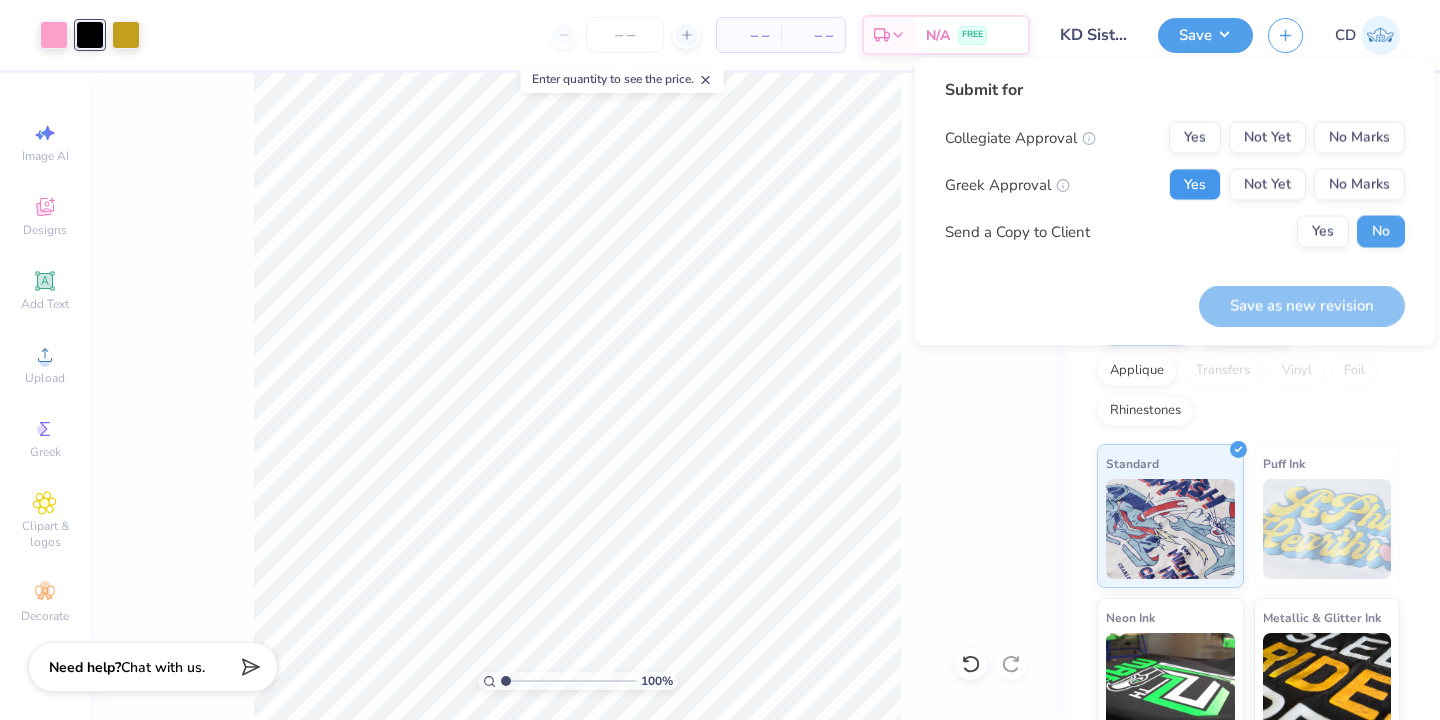 click on "Yes" at bounding box center (1195, 185) 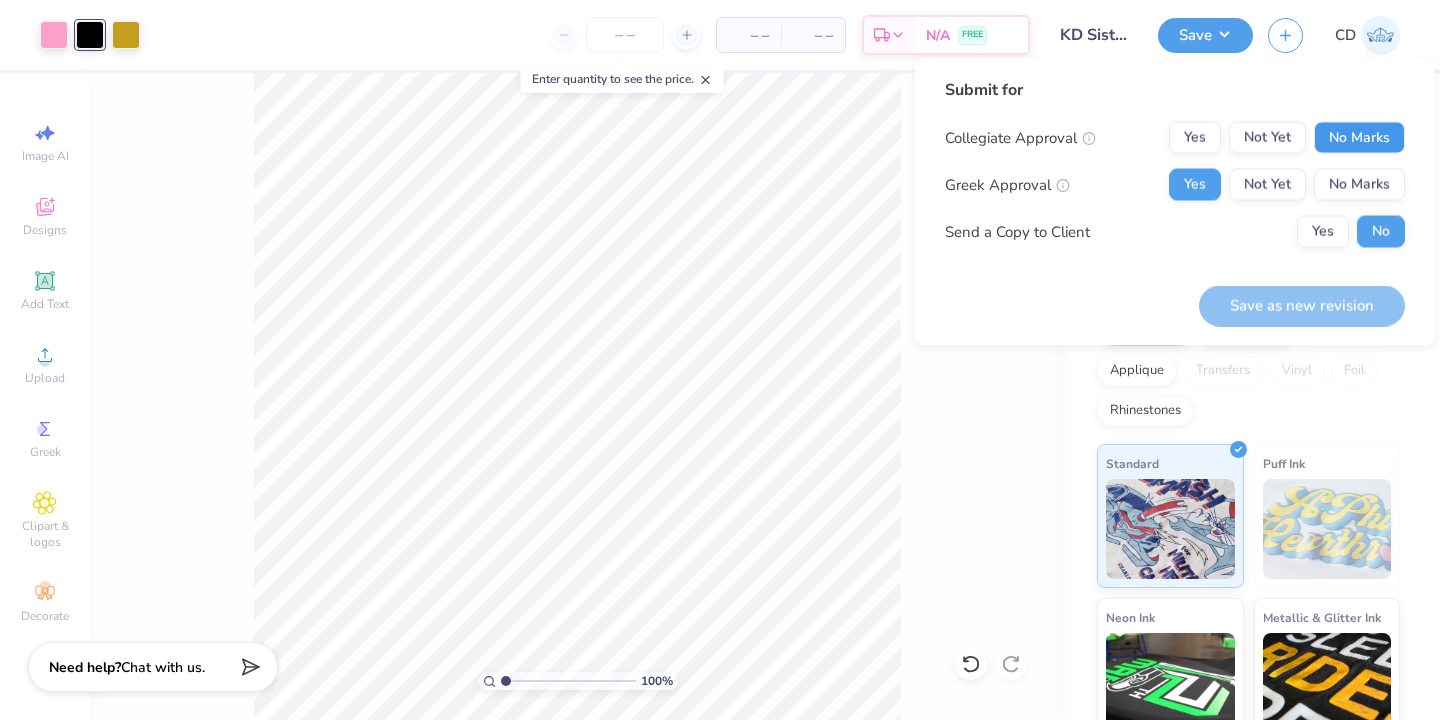 click on "No Marks" at bounding box center [1359, 138] 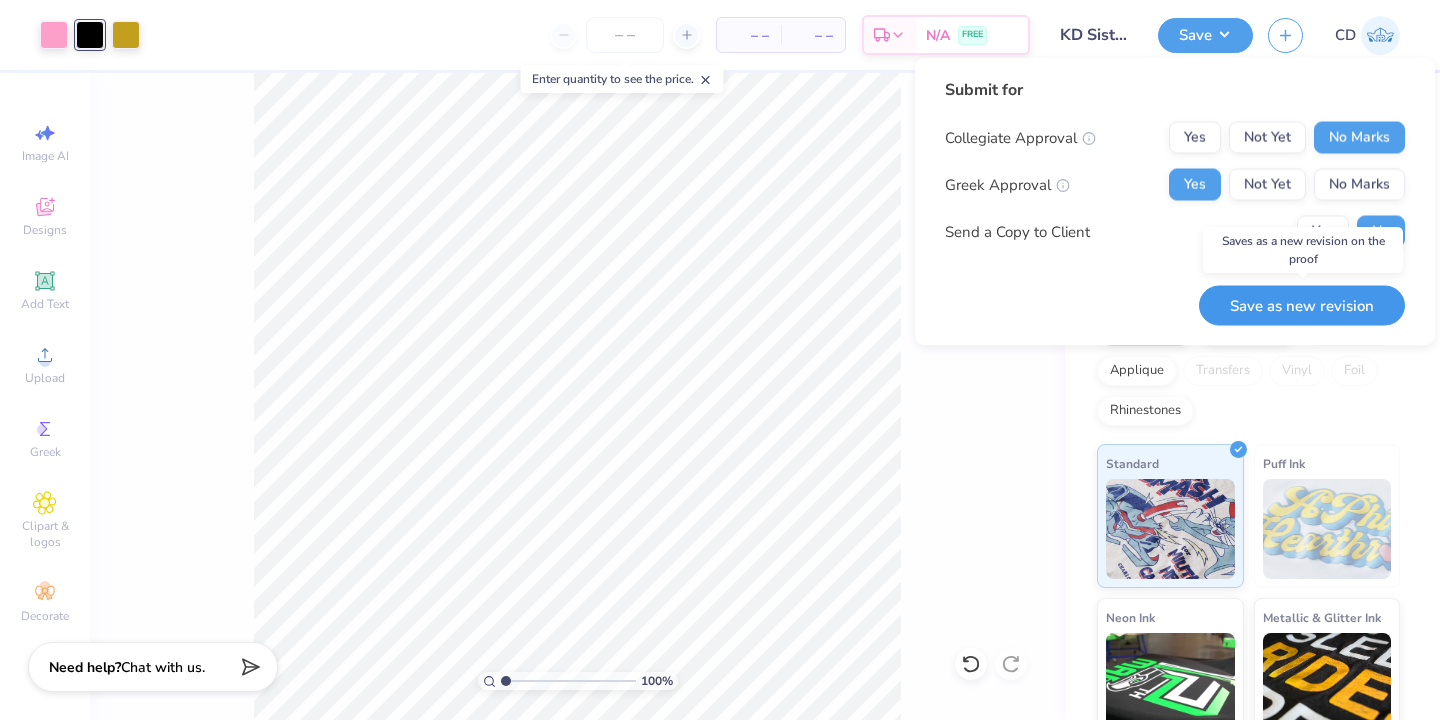 click on "Save as new revision" at bounding box center (1302, 305) 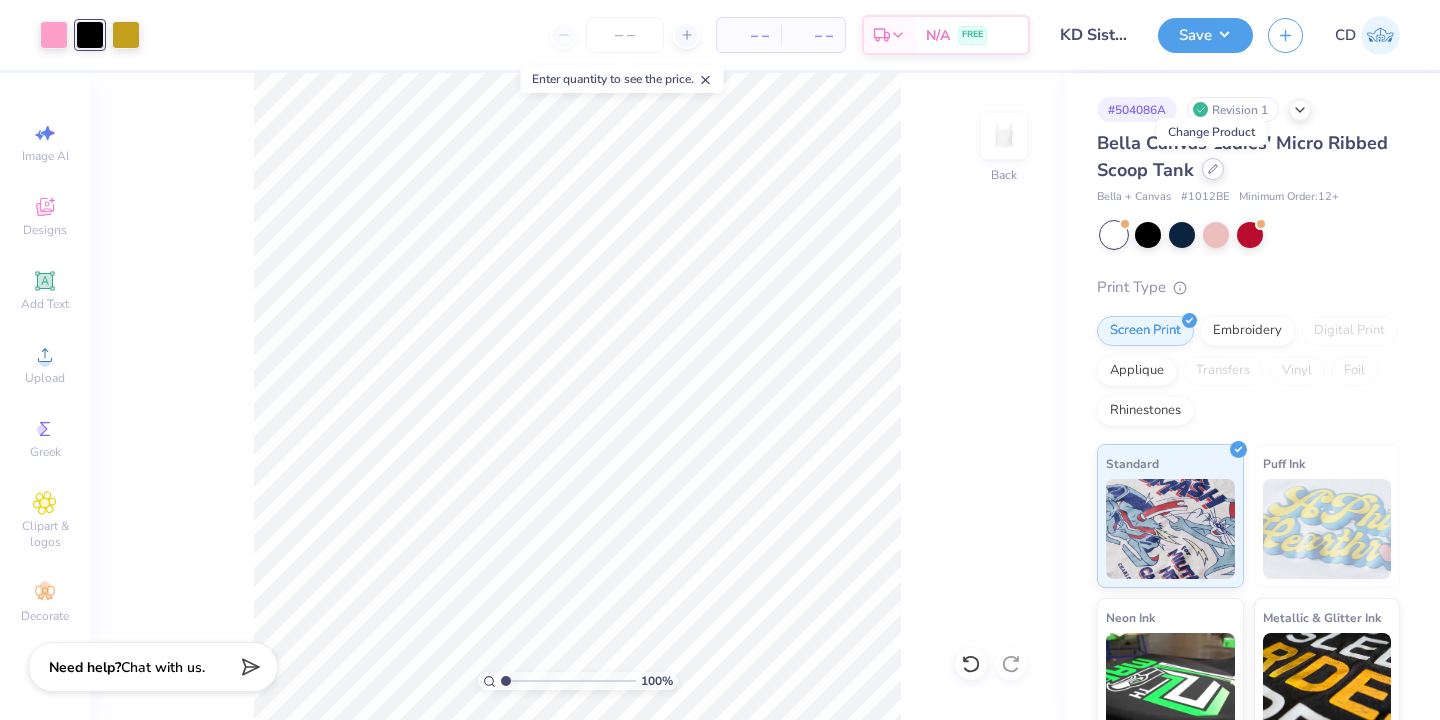 click at bounding box center [1213, 169] 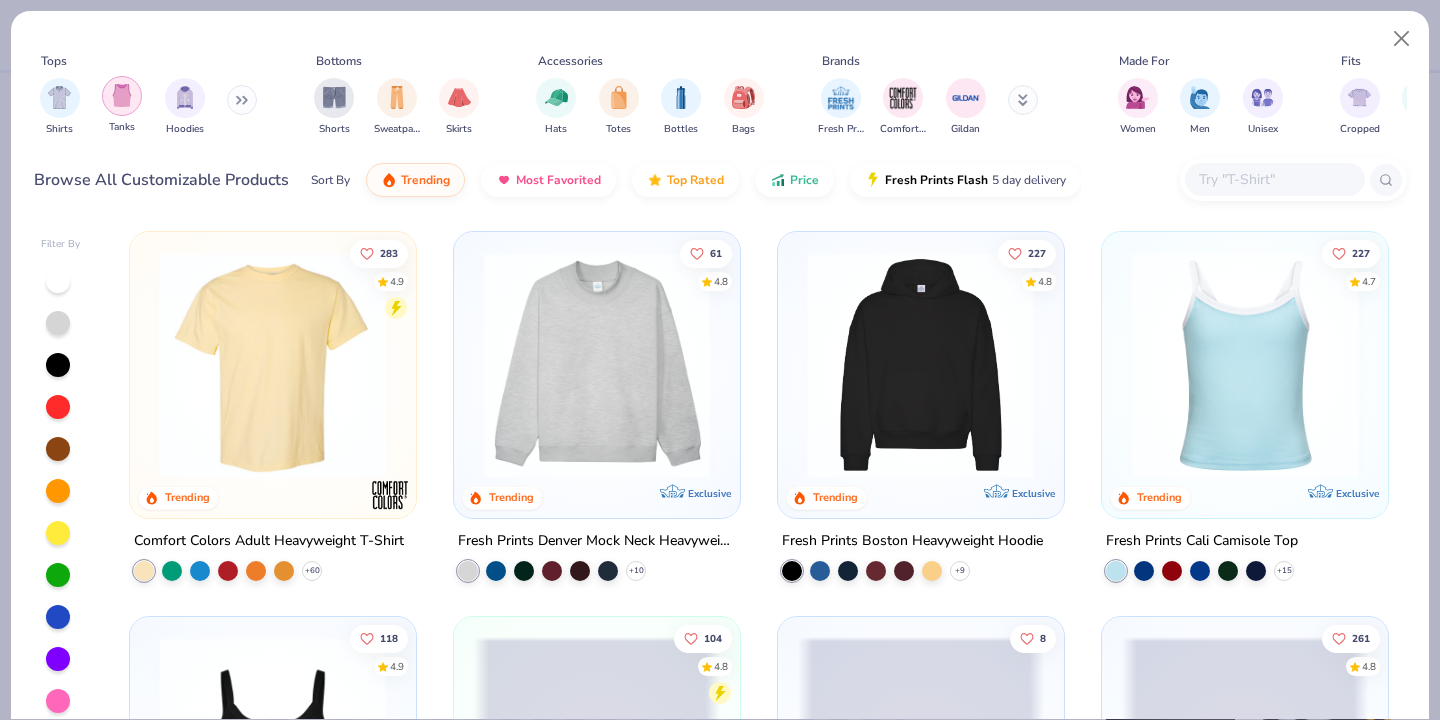 click at bounding box center [122, 95] 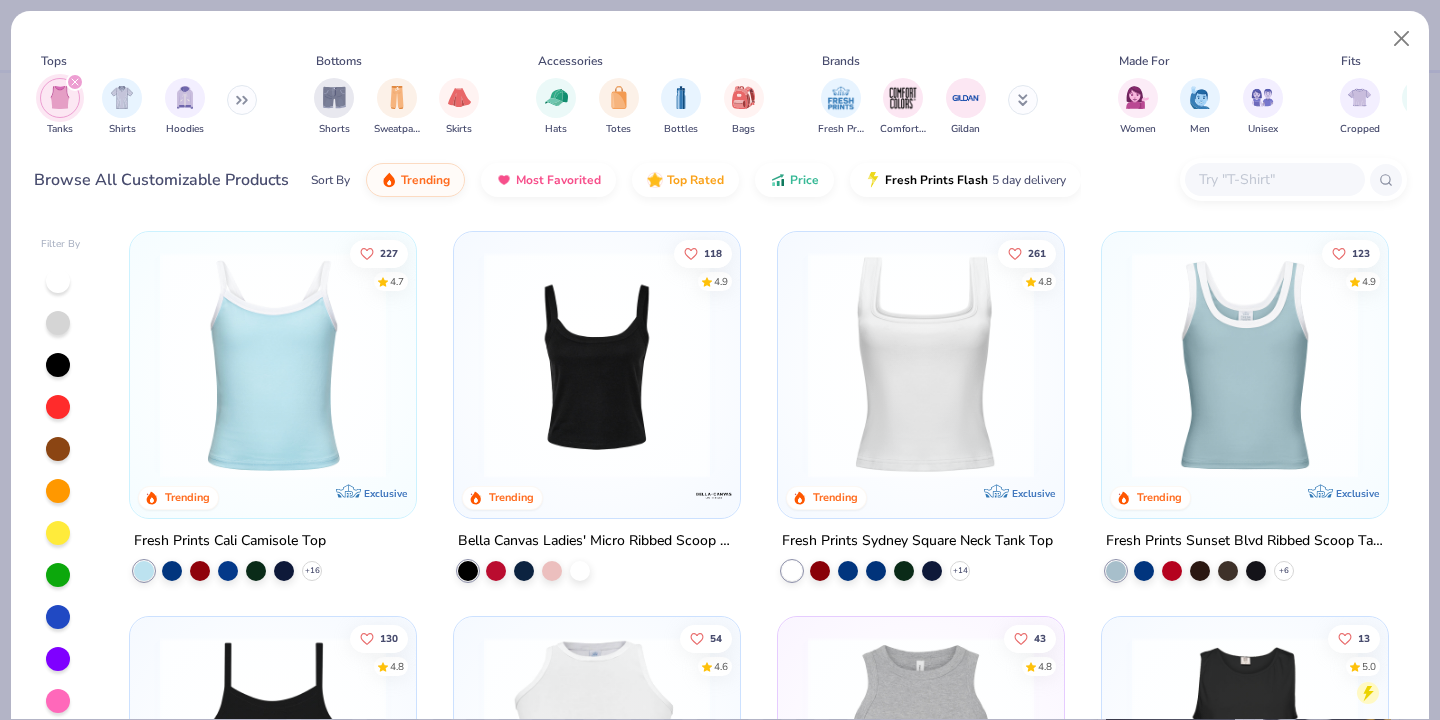 click at bounding box center (597, 365) 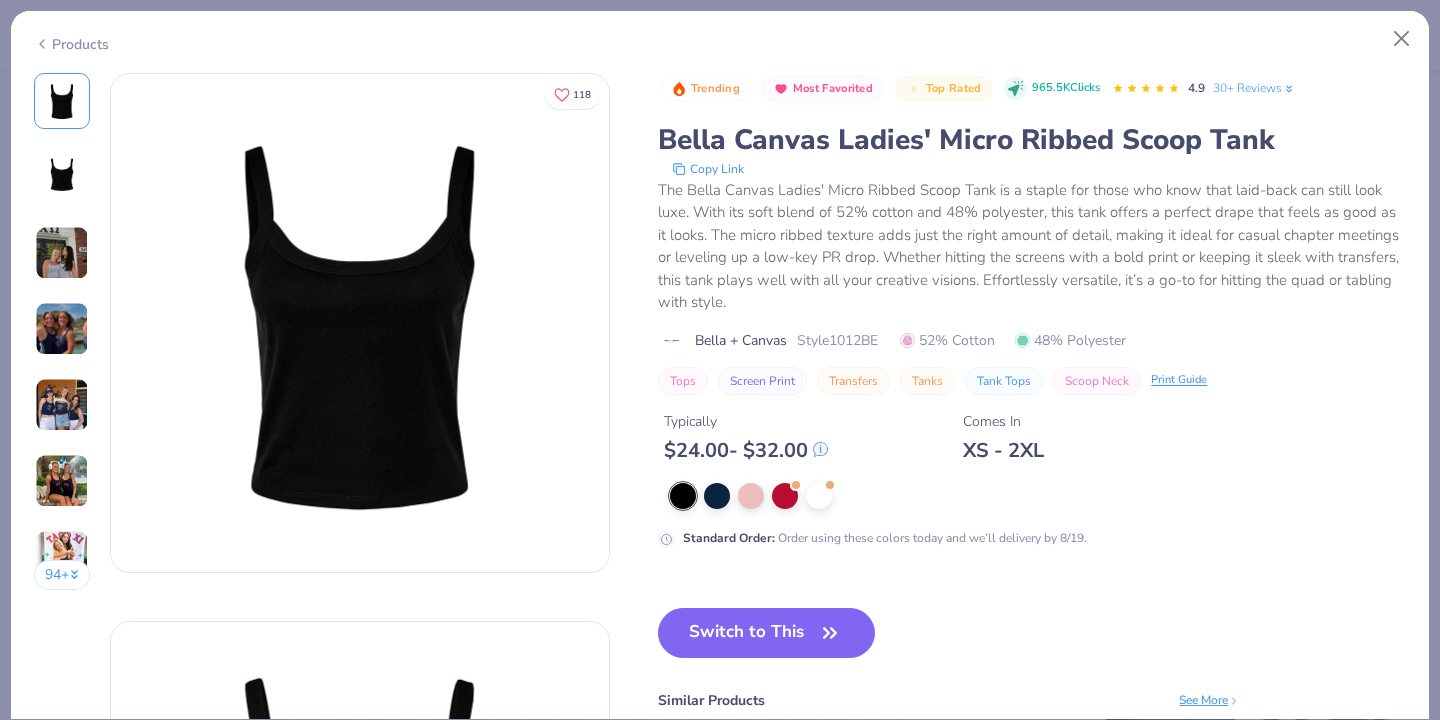 click at bounding box center [62, 253] 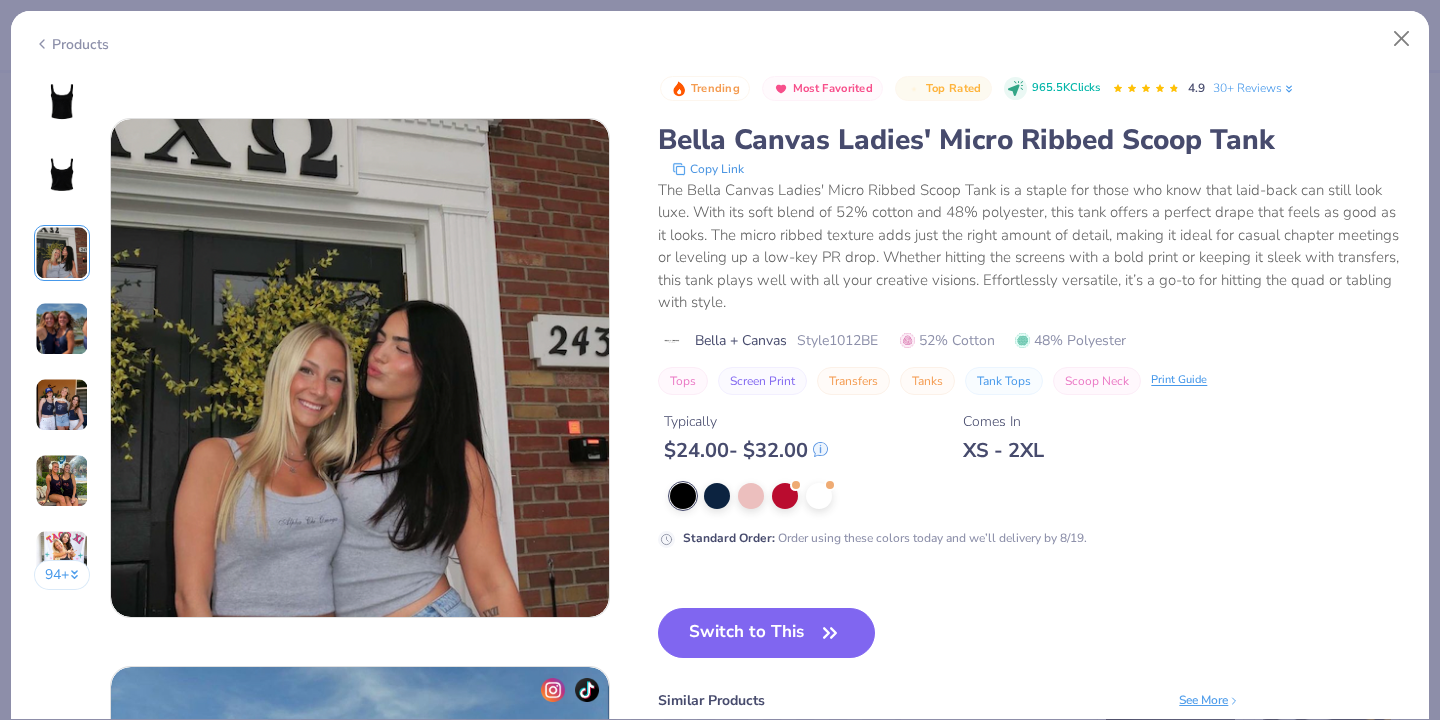scroll, scrollTop: 1096, scrollLeft: 0, axis: vertical 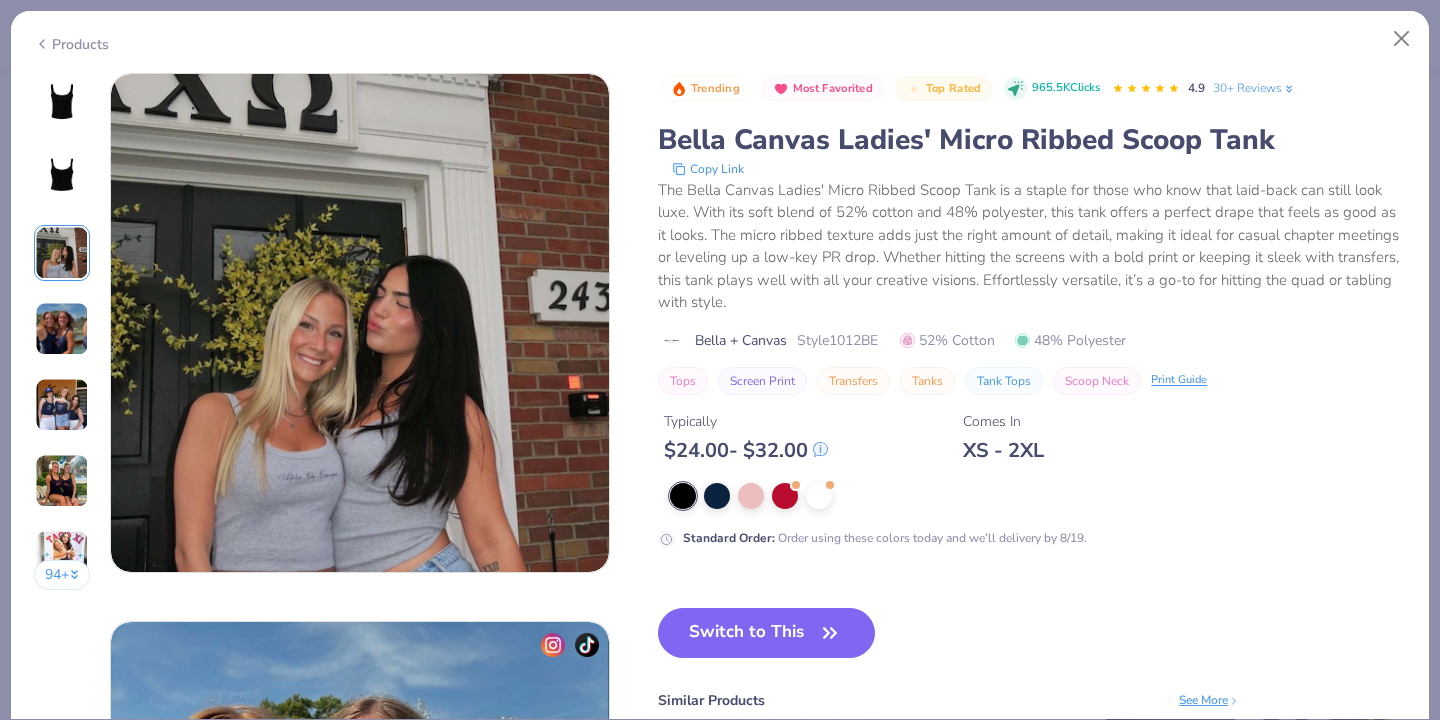click at bounding box center (62, 405) 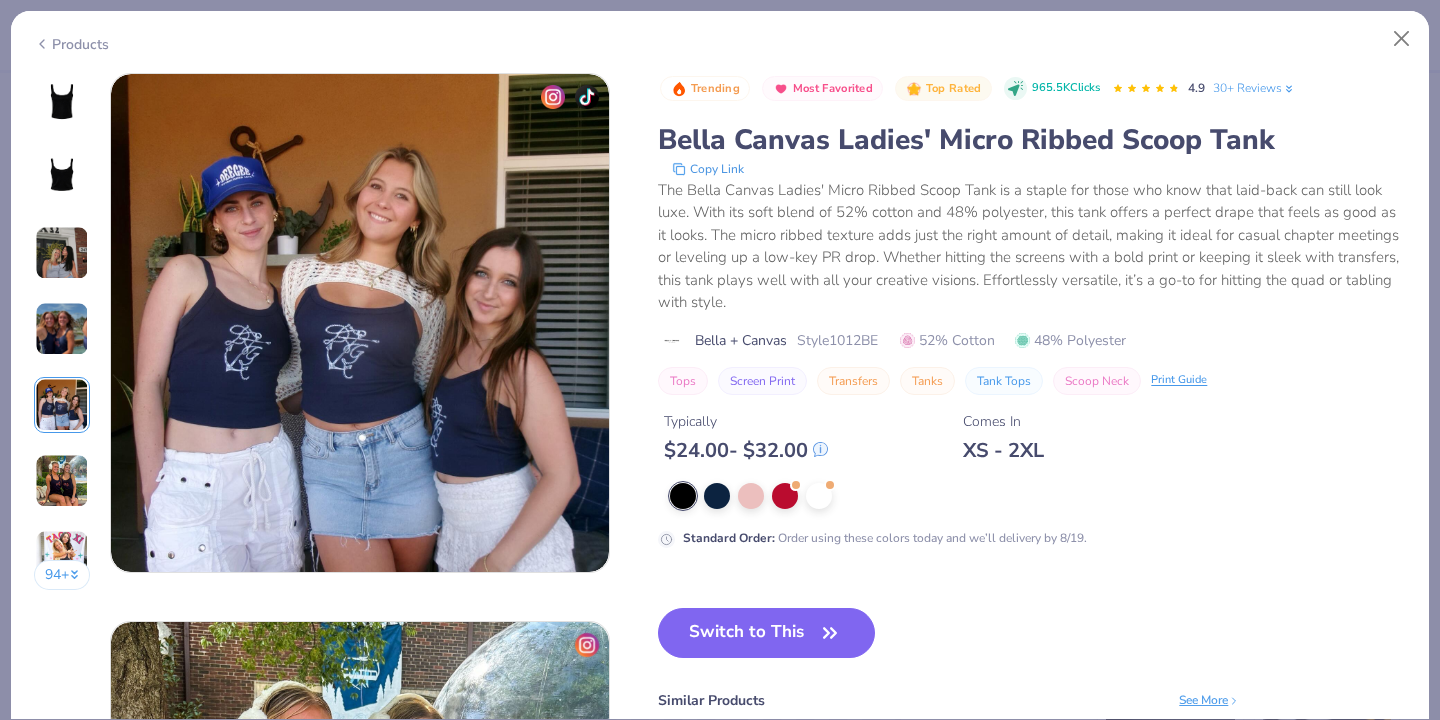 scroll, scrollTop: 2287, scrollLeft: 0, axis: vertical 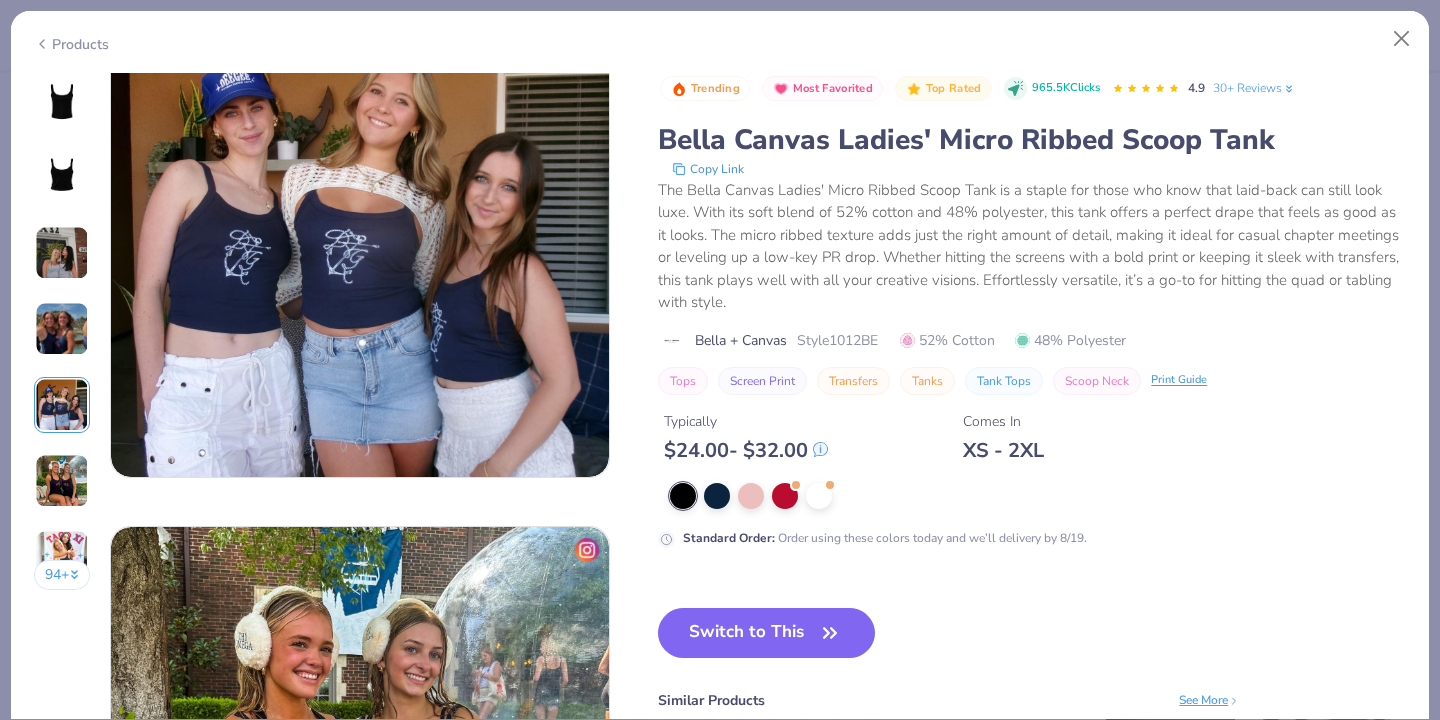 click at bounding box center (62, 557) 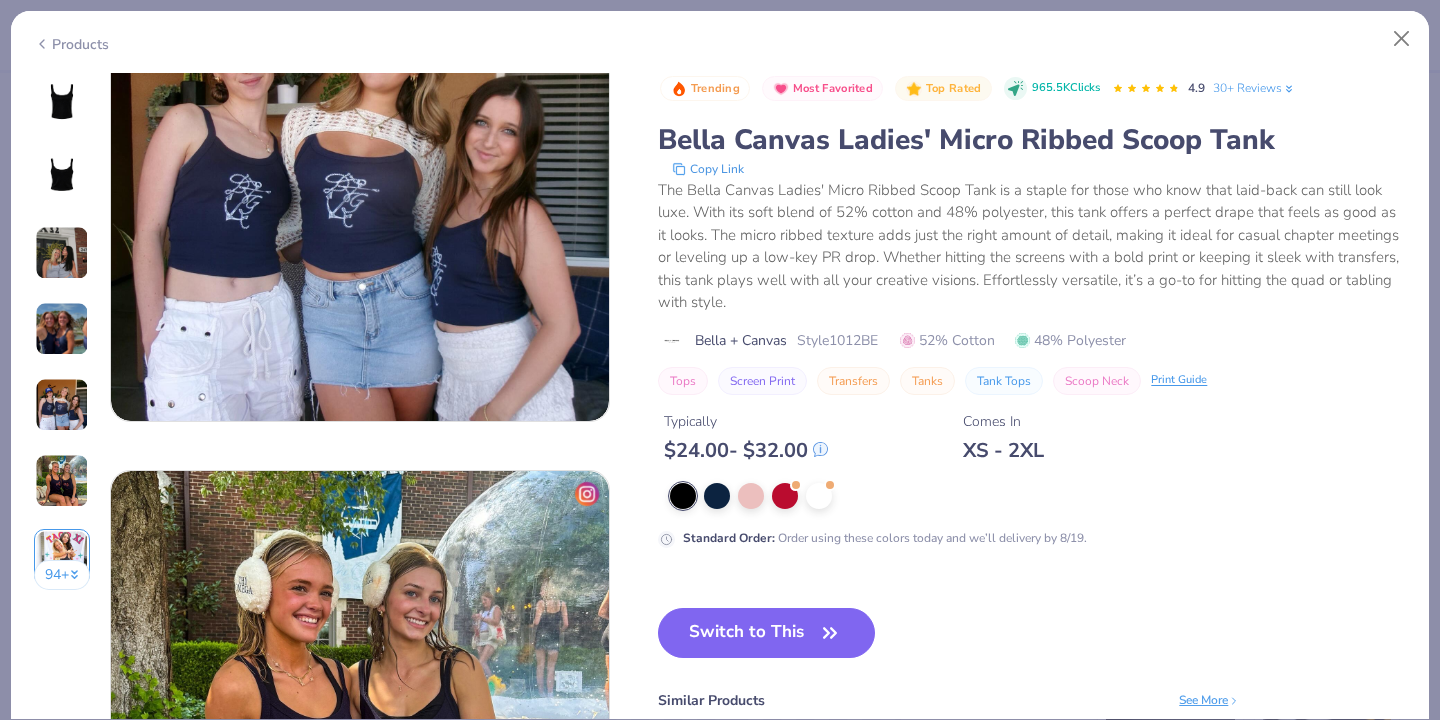 scroll, scrollTop: 2828, scrollLeft: 0, axis: vertical 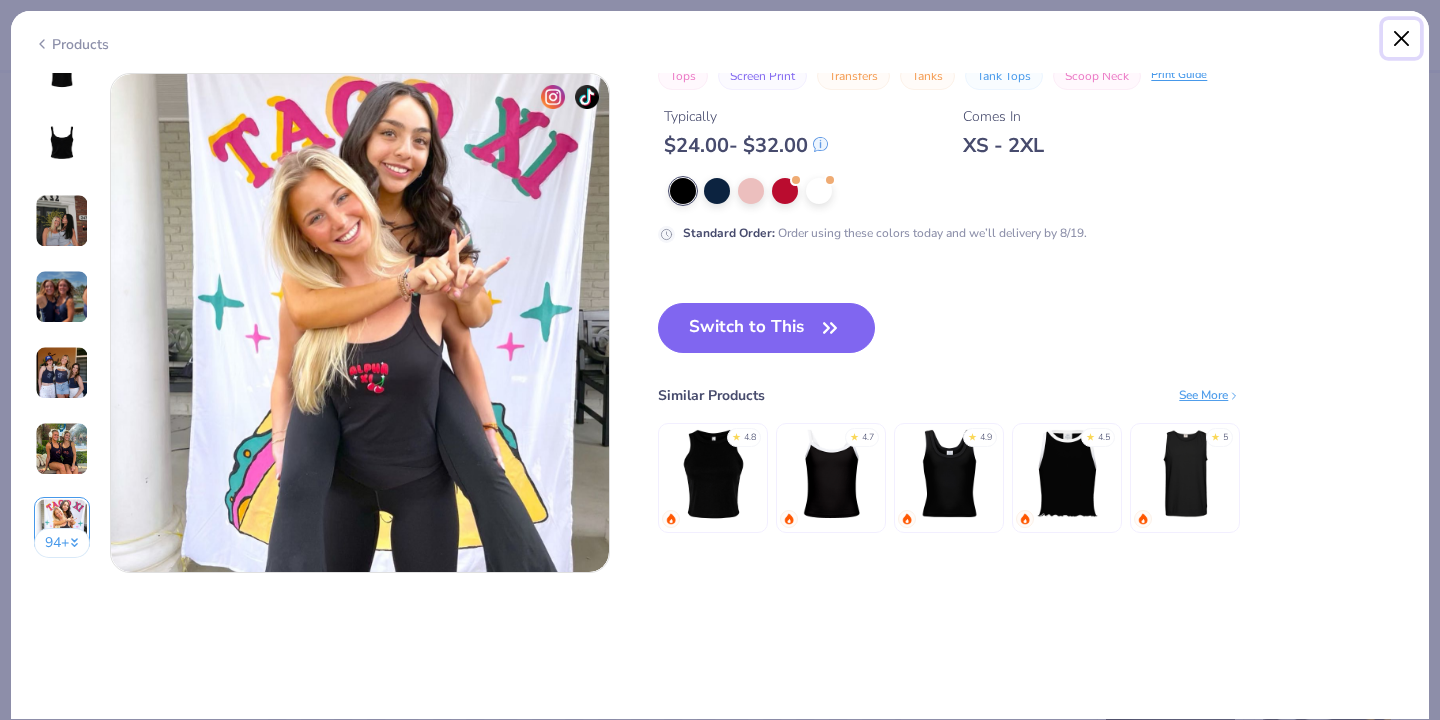 click at bounding box center (1402, 39) 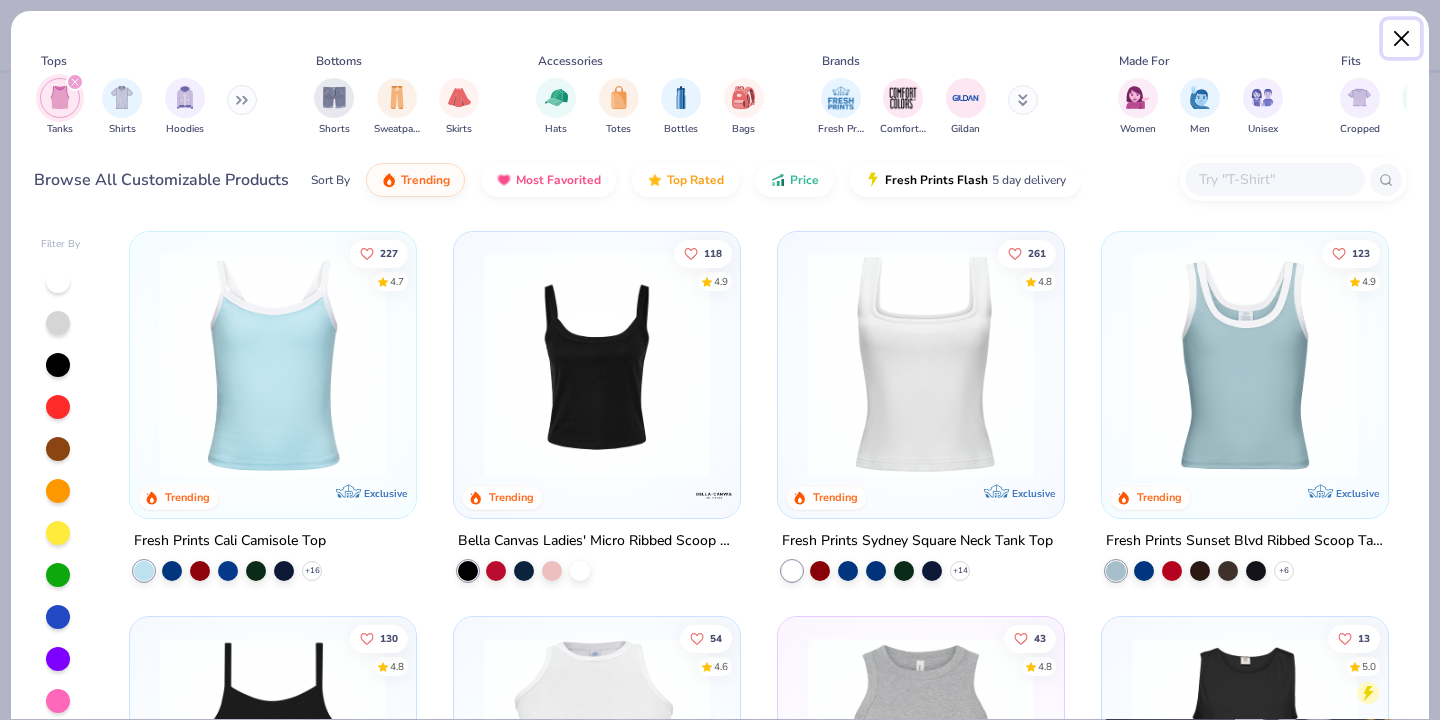 click at bounding box center (1402, 39) 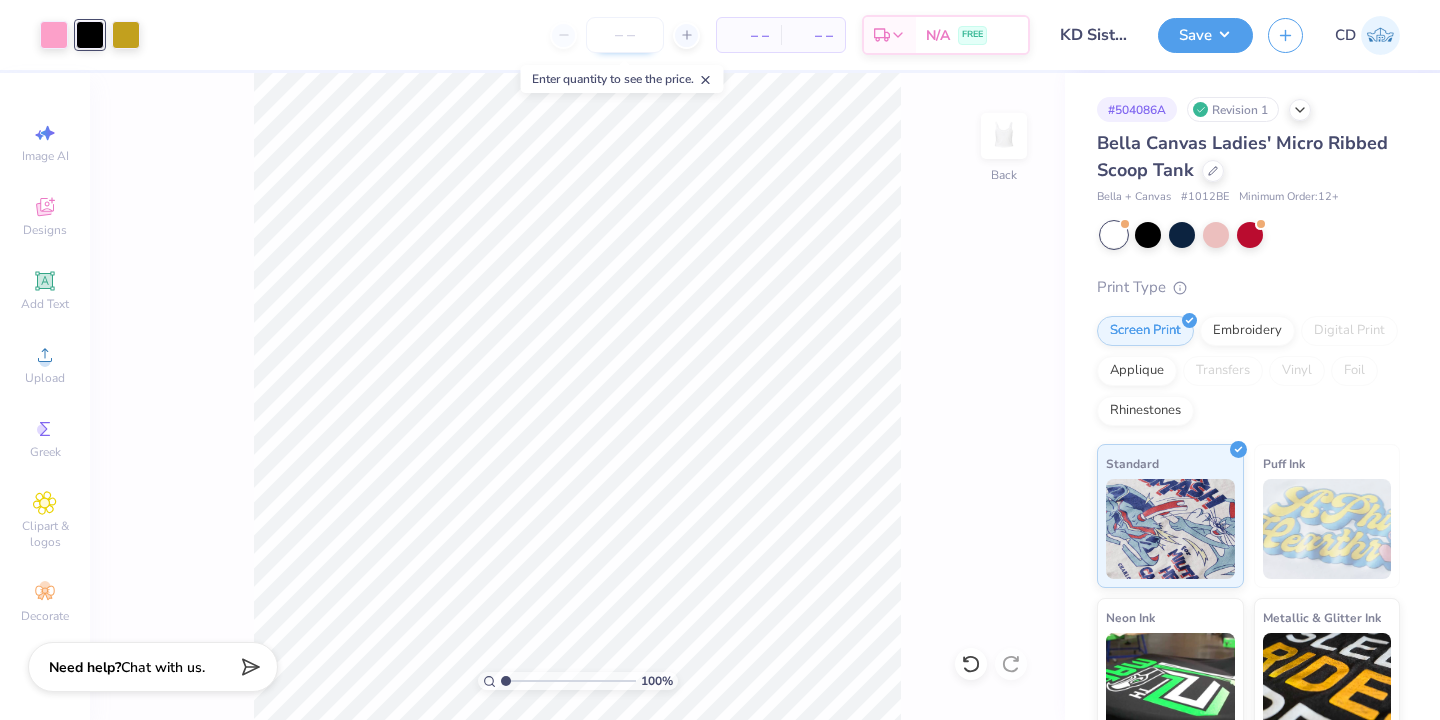 click at bounding box center (625, 35) 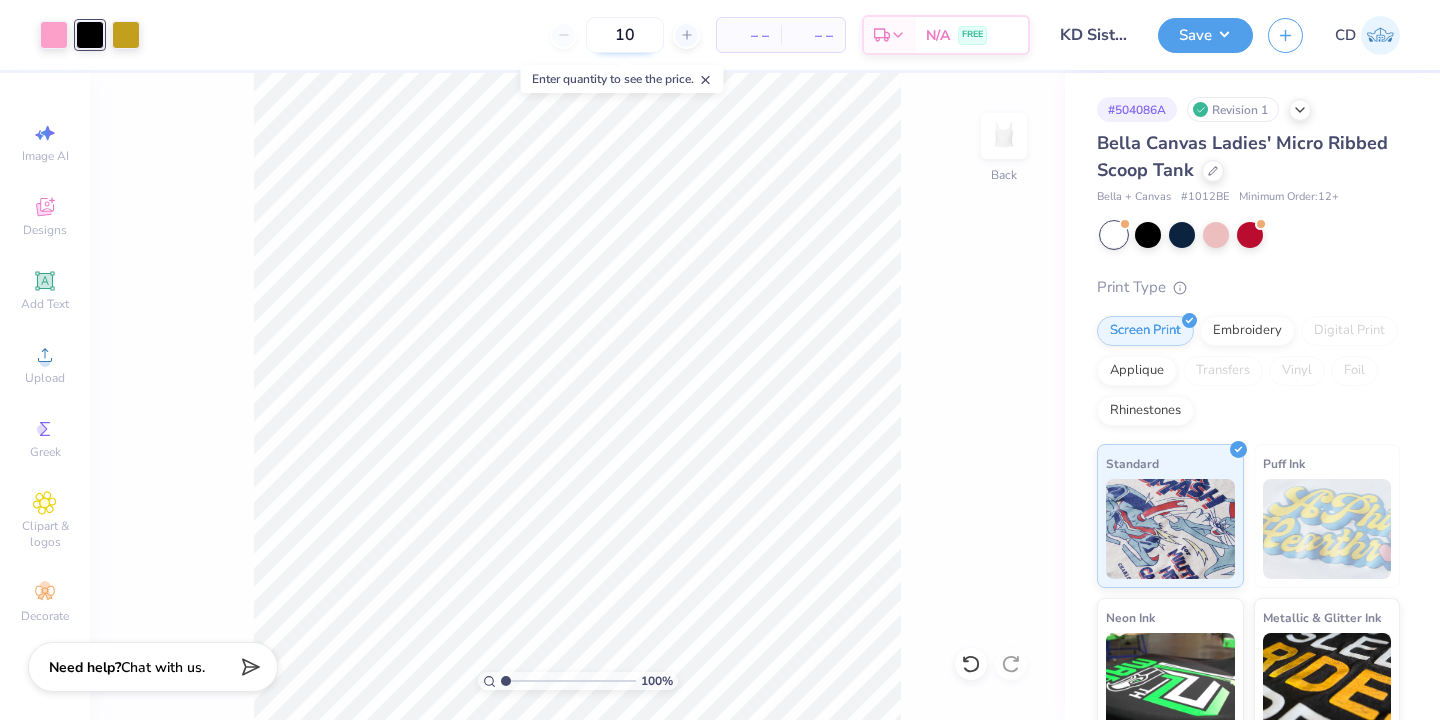 type on "100" 